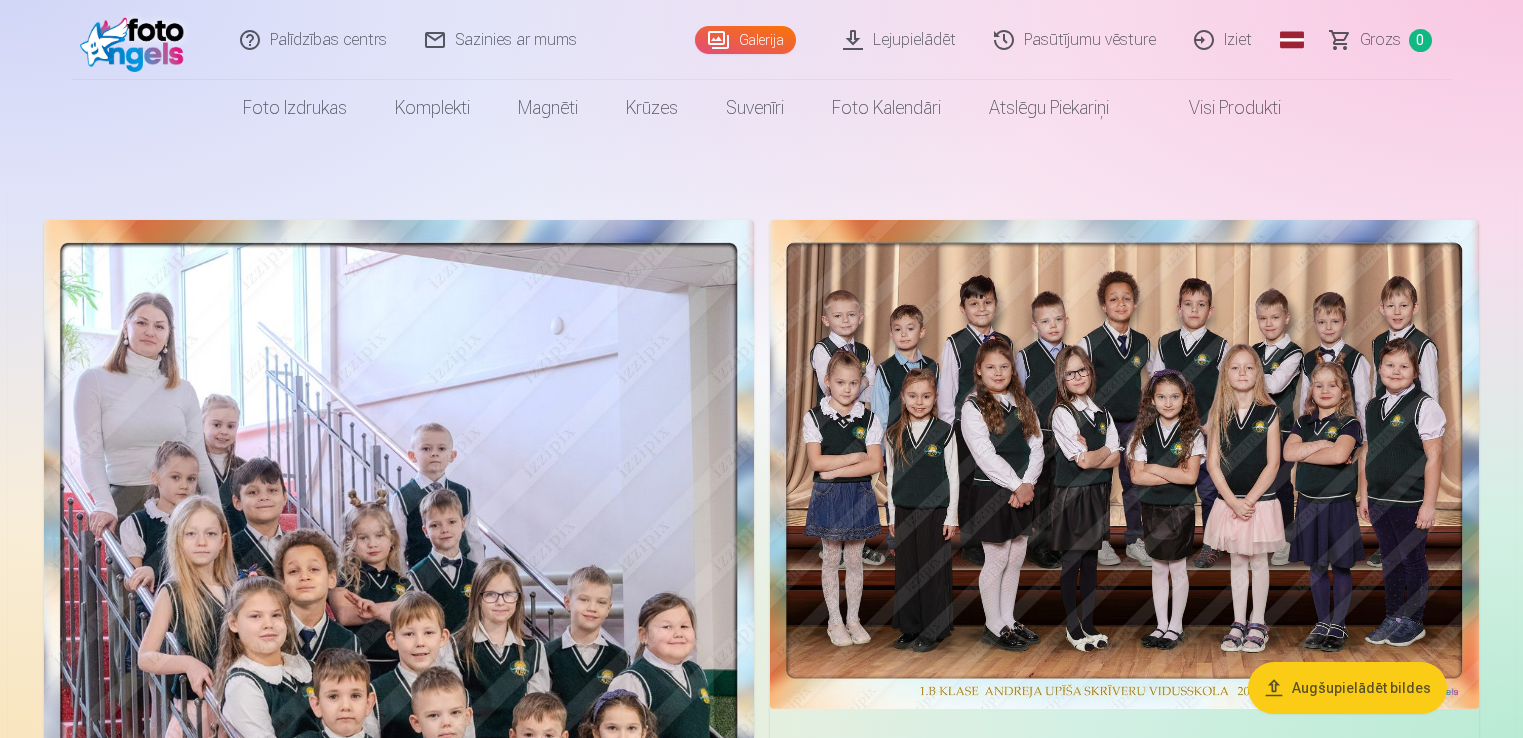scroll, scrollTop: 0, scrollLeft: 0, axis: both 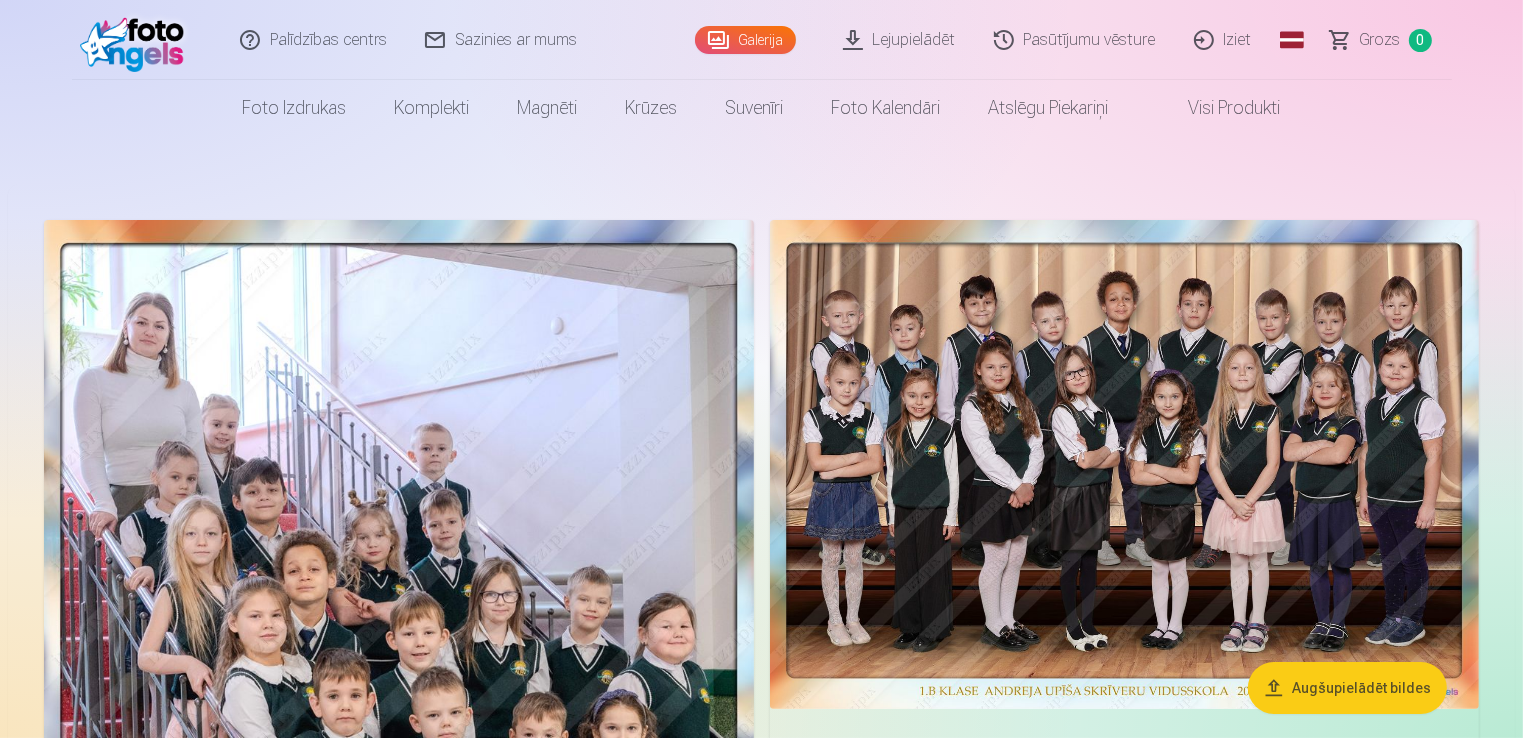 click at bounding box center (1125, 464) 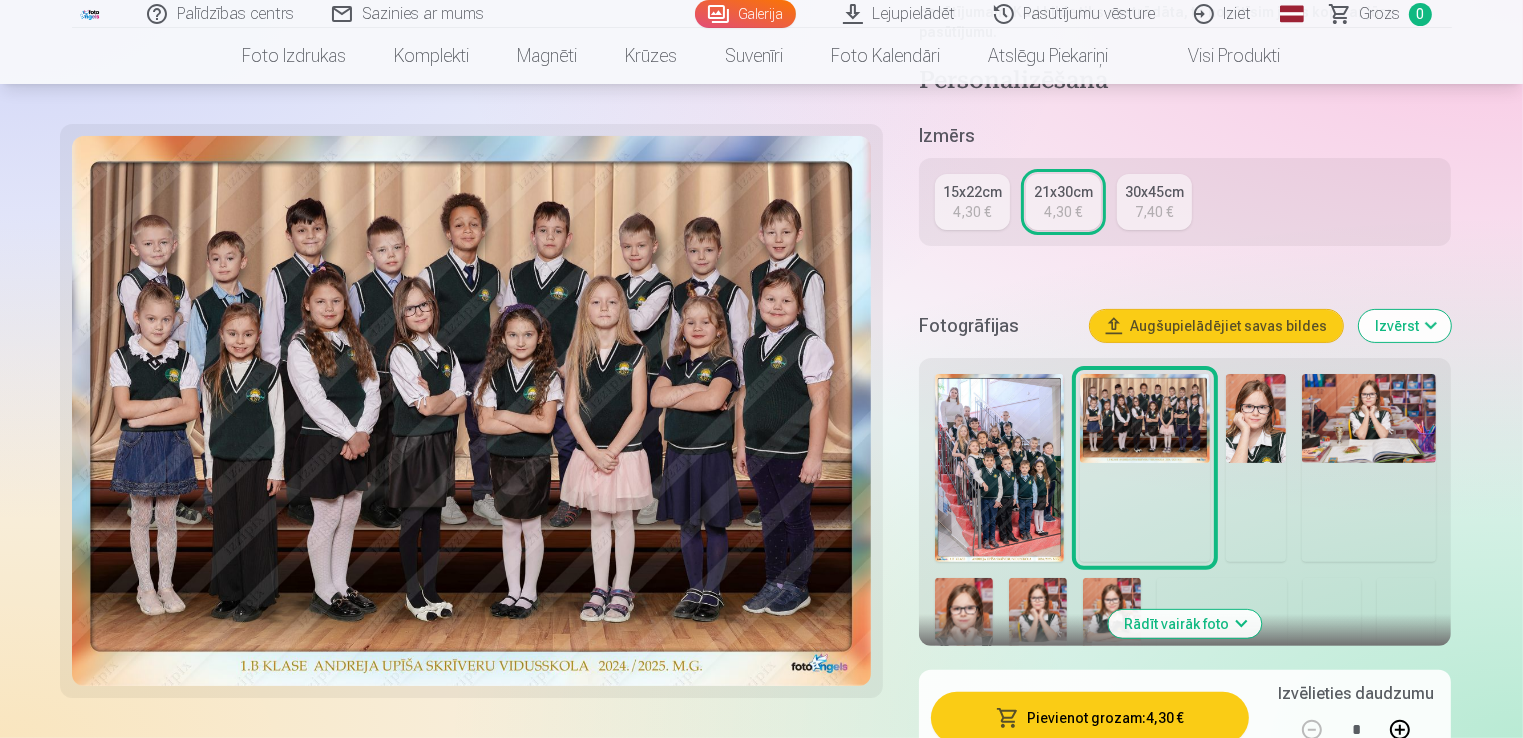 scroll, scrollTop: 497, scrollLeft: 0, axis: vertical 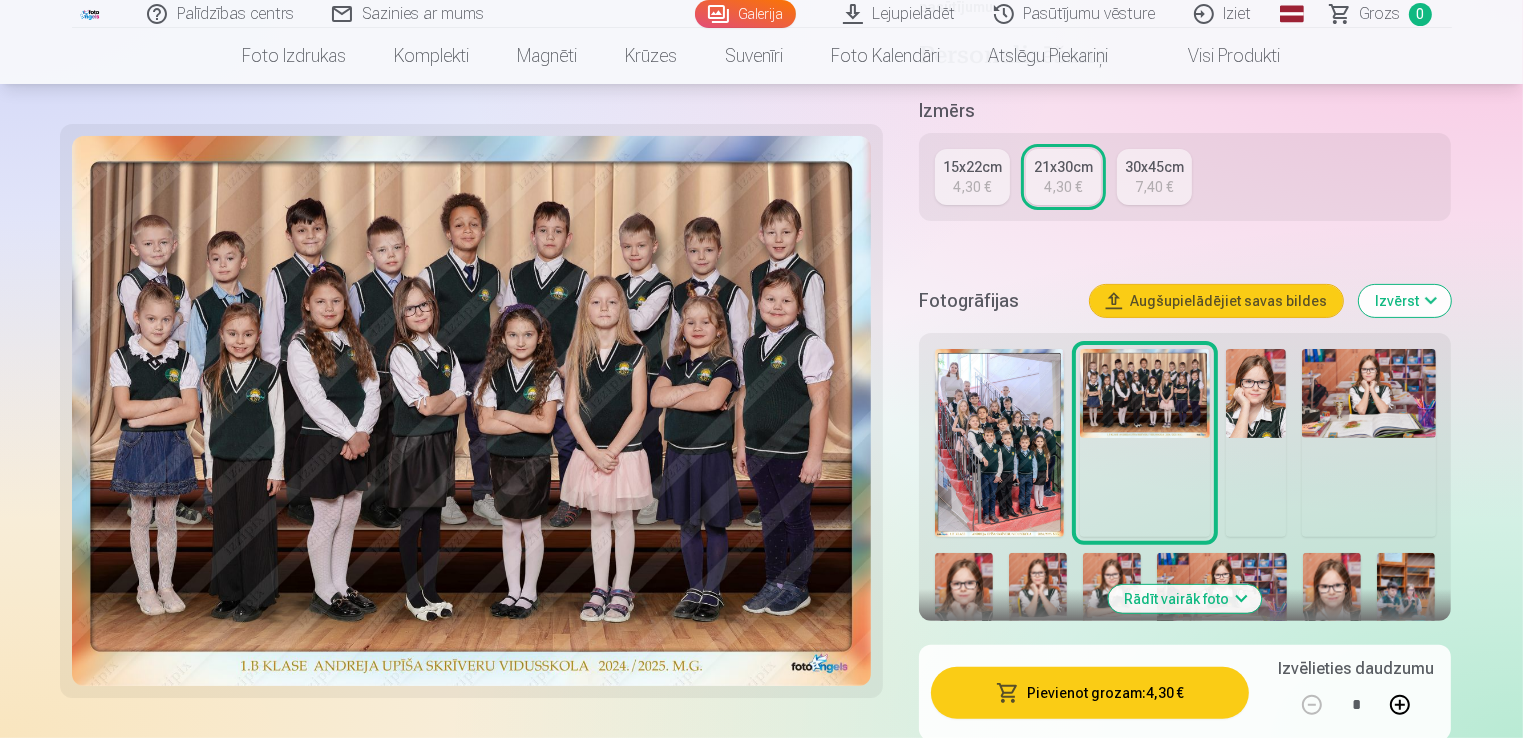 click at bounding box center [1000, 443] 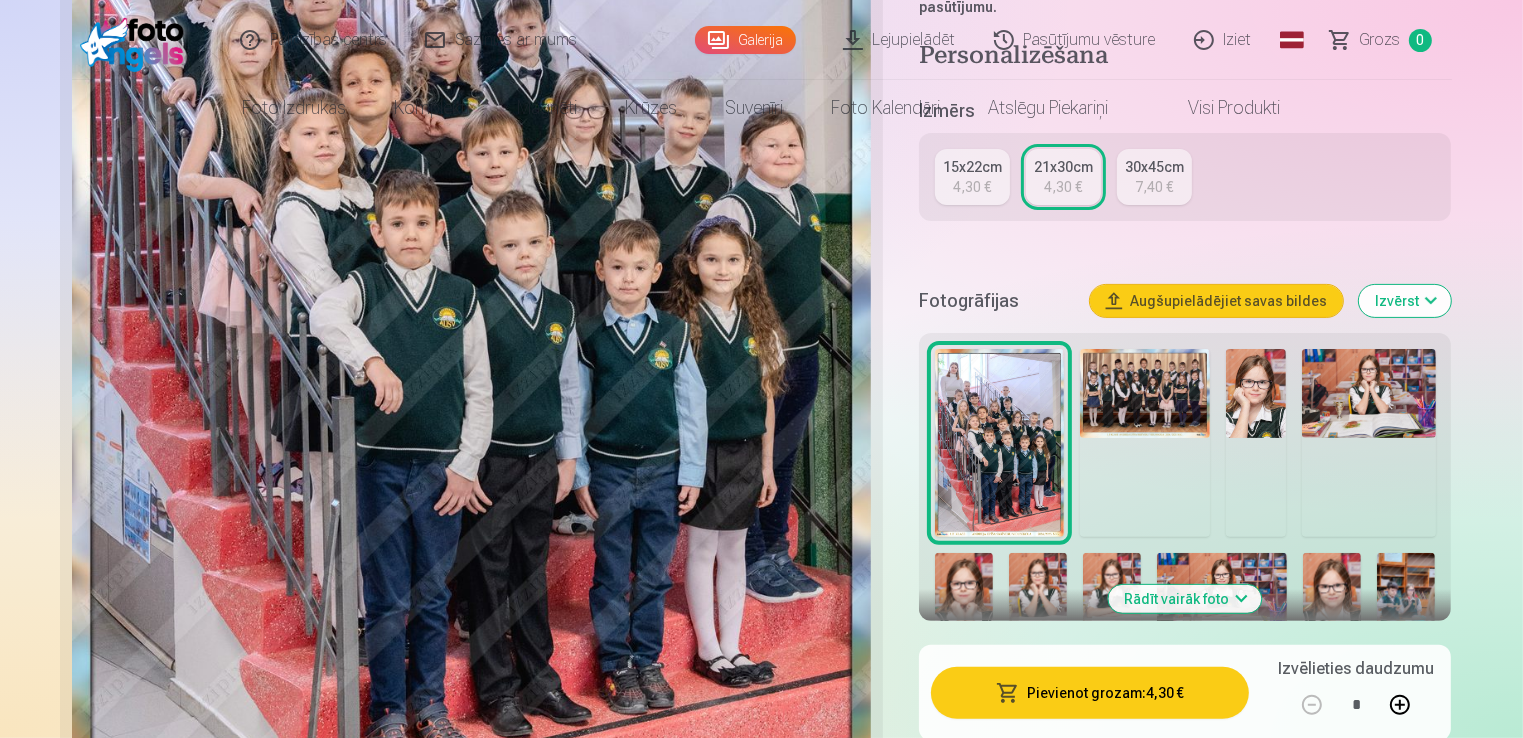 scroll, scrollTop: 0, scrollLeft: 0, axis: both 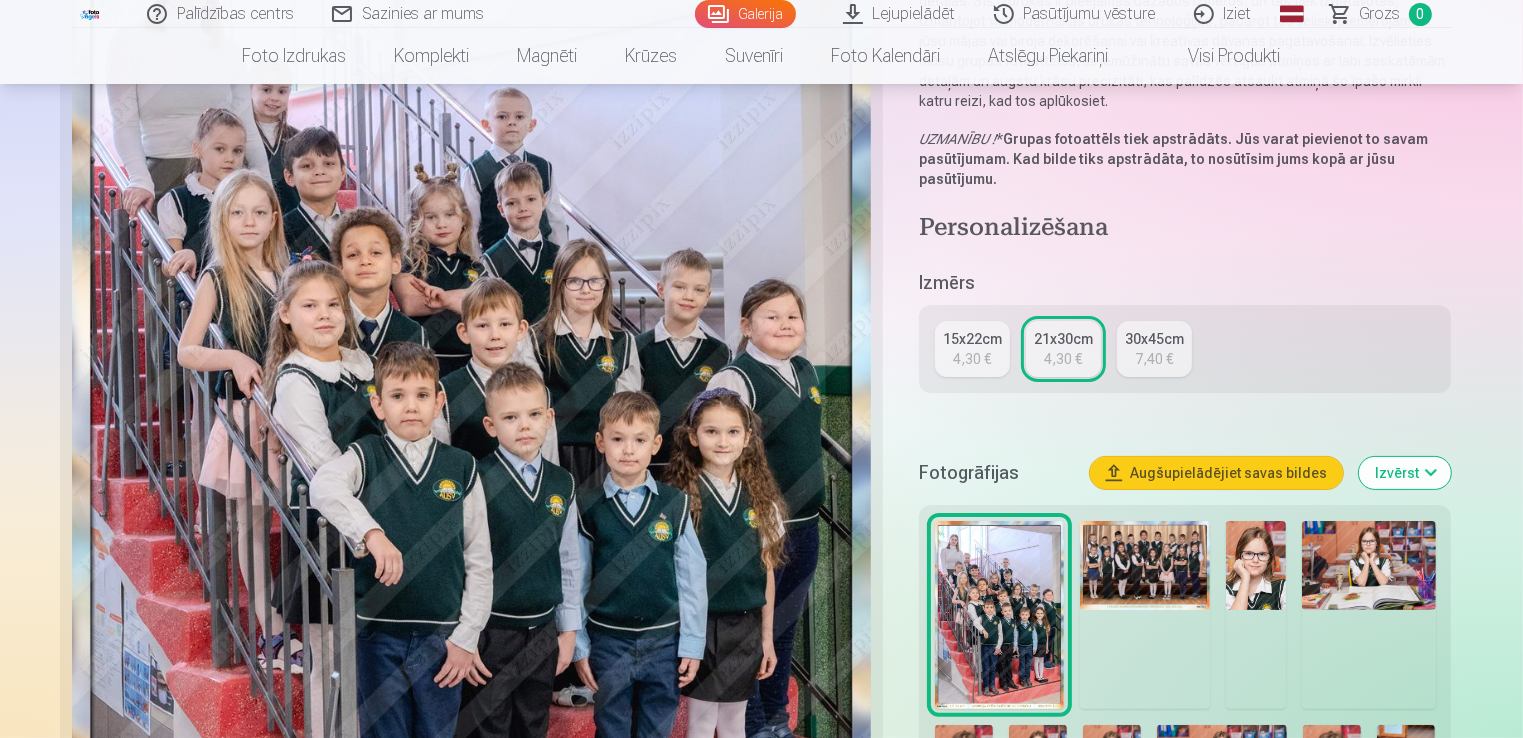 click at bounding box center [1256, 565] 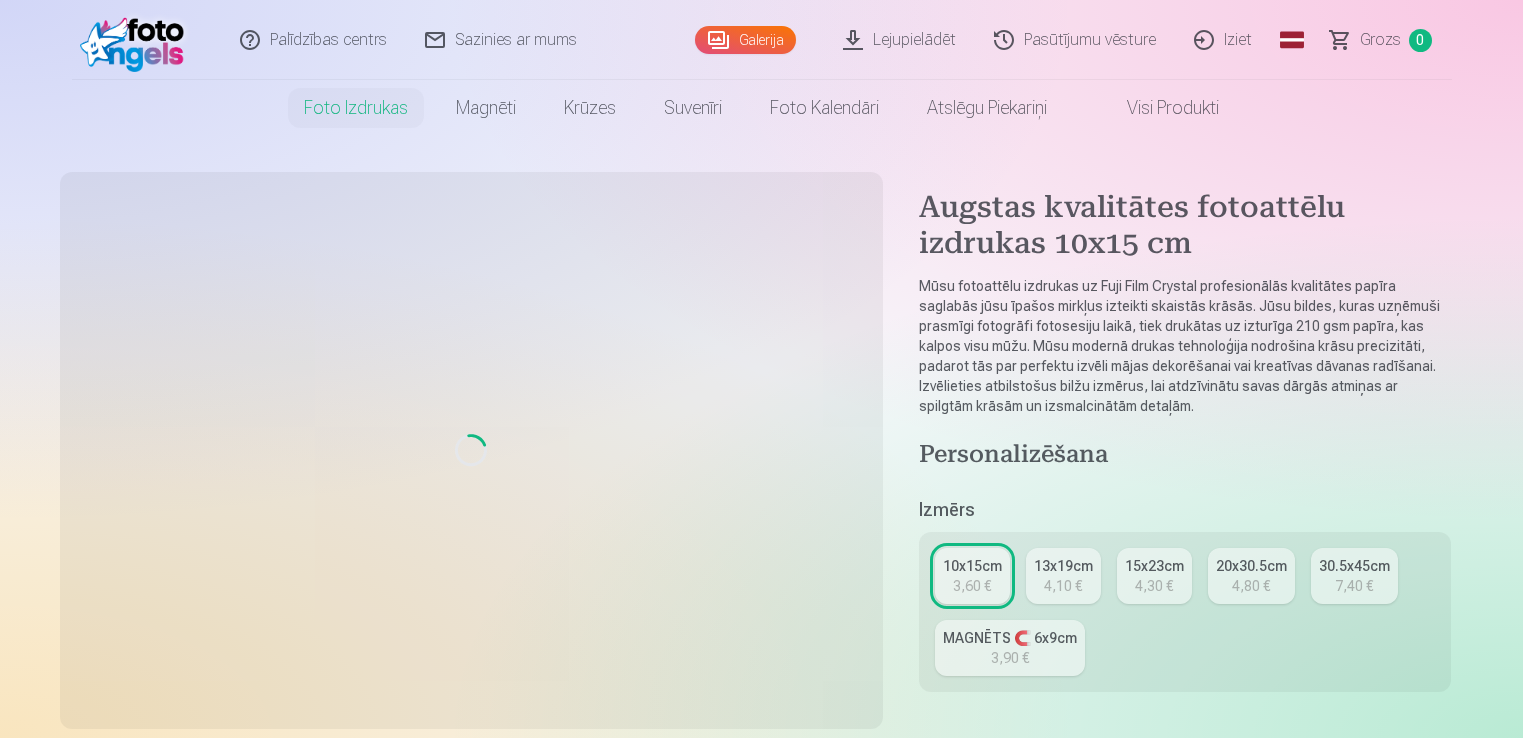 scroll, scrollTop: 0, scrollLeft: 0, axis: both 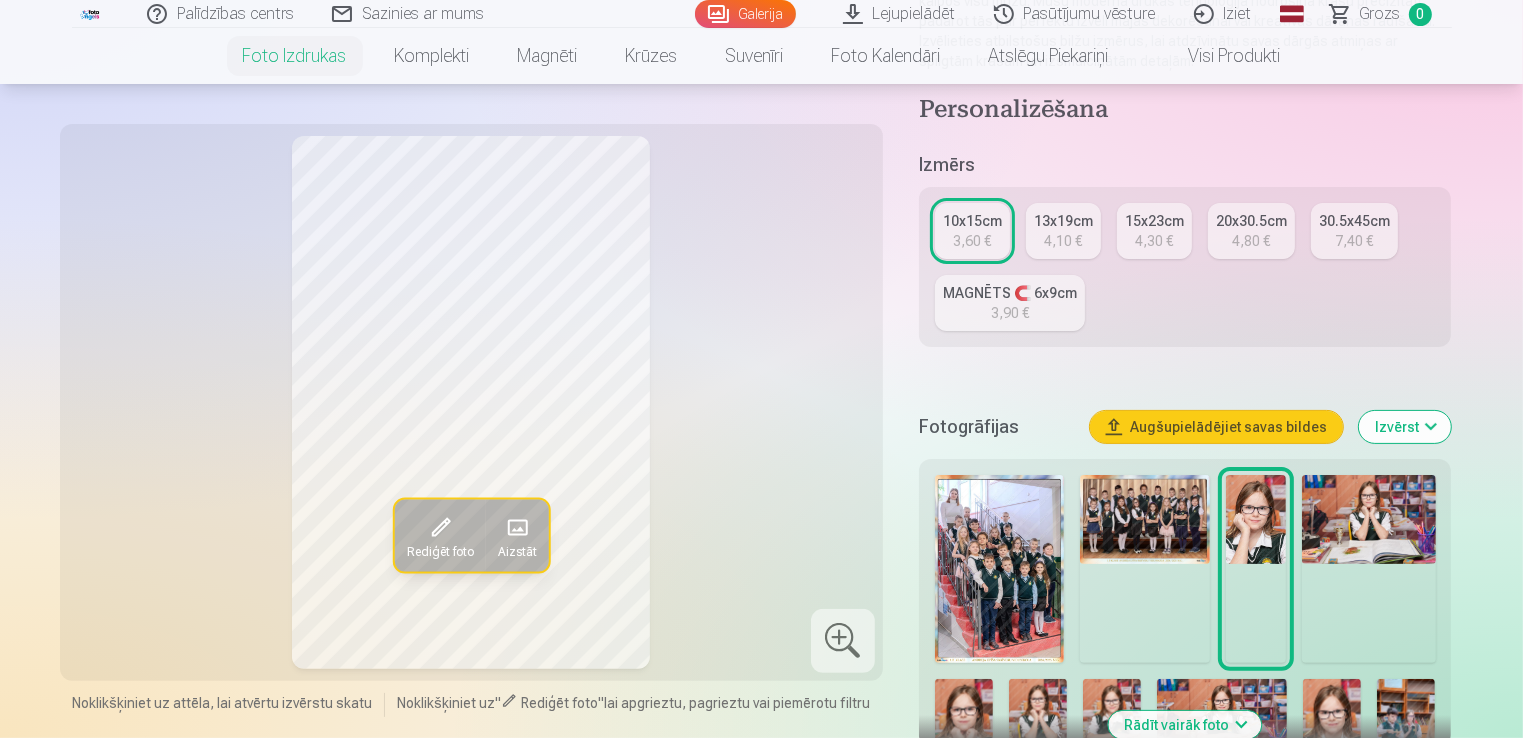 click at bounding box center [1369, 519] 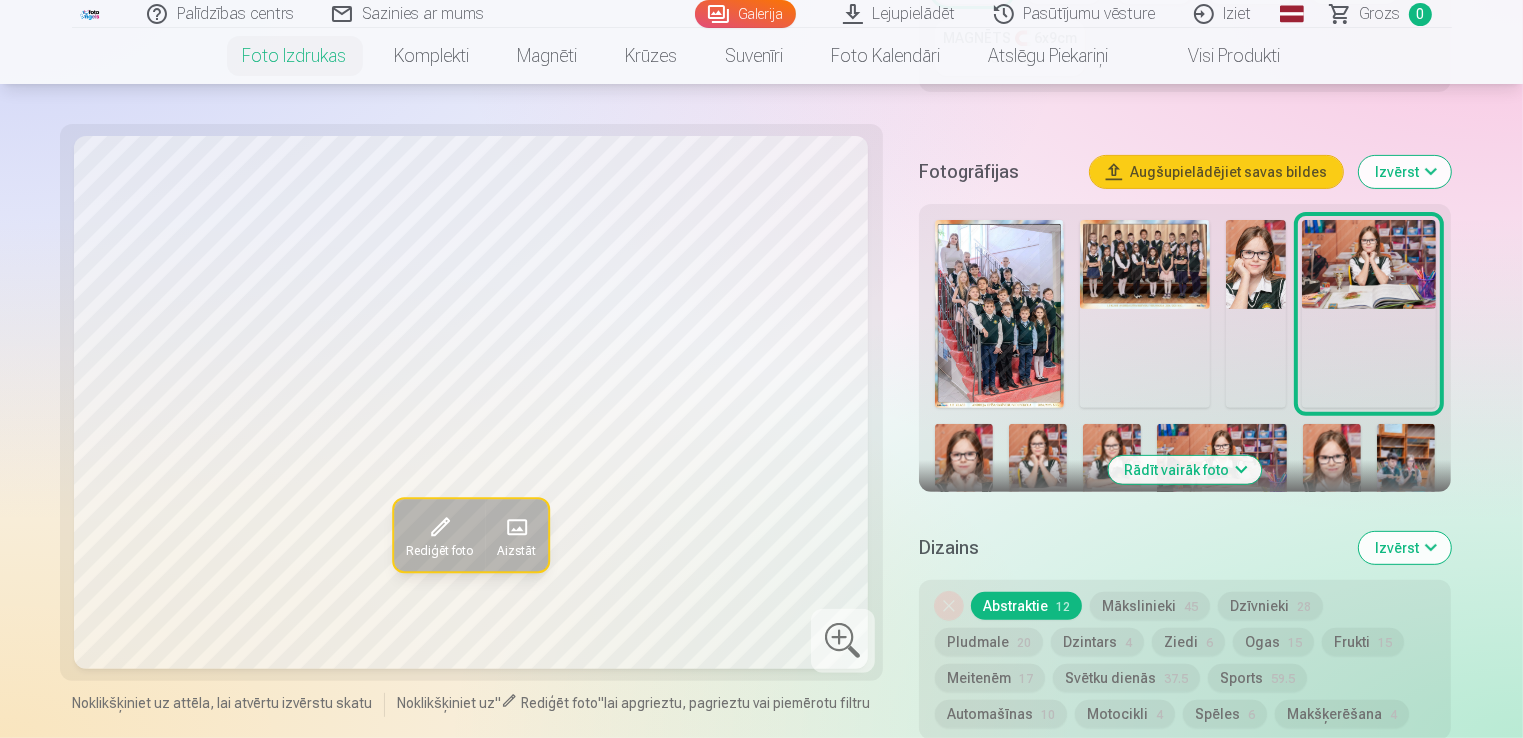 scroll, scrollTop: 618, scrollLeft: 0, axis: vertical 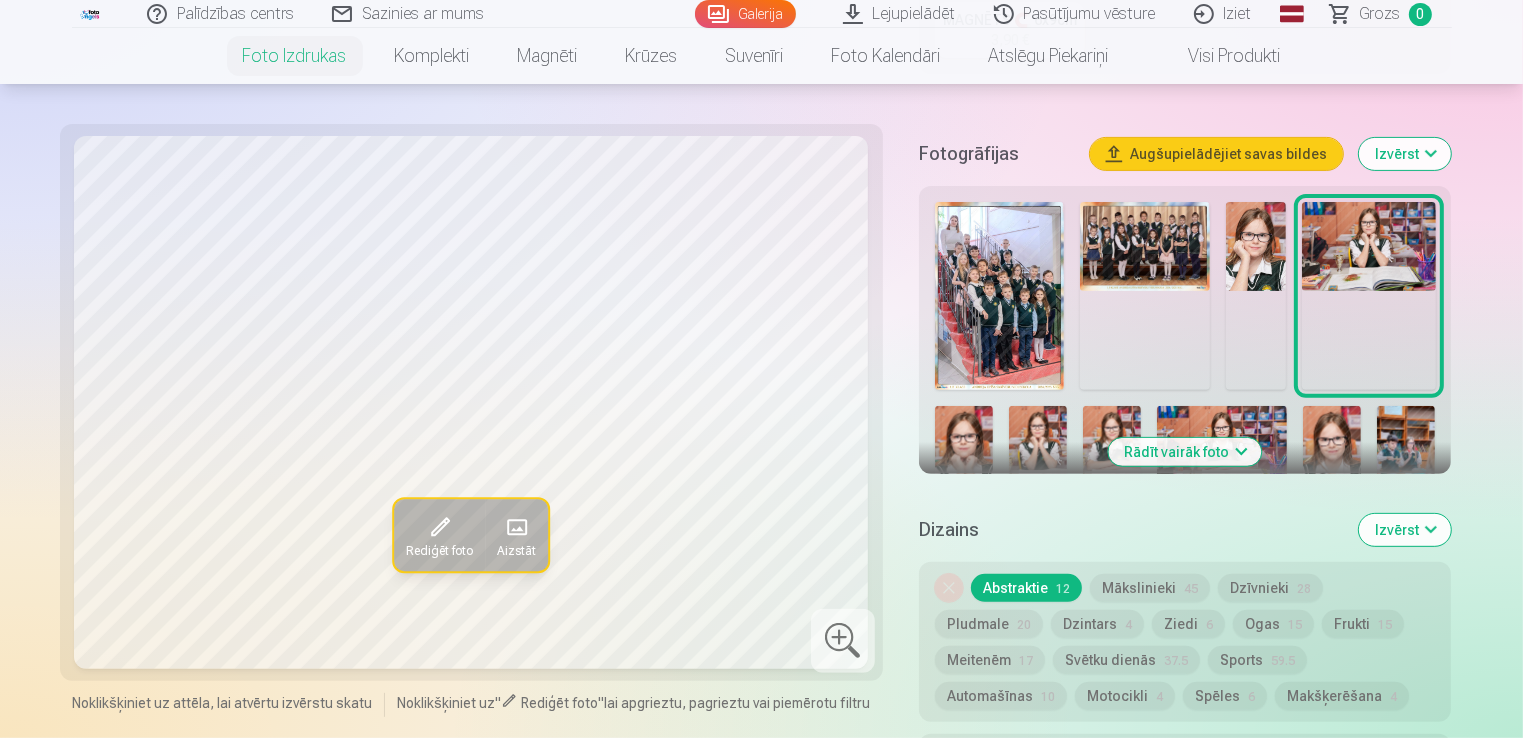 click on "Rādīt vairāk foto" at bounding box center (1185, 452) 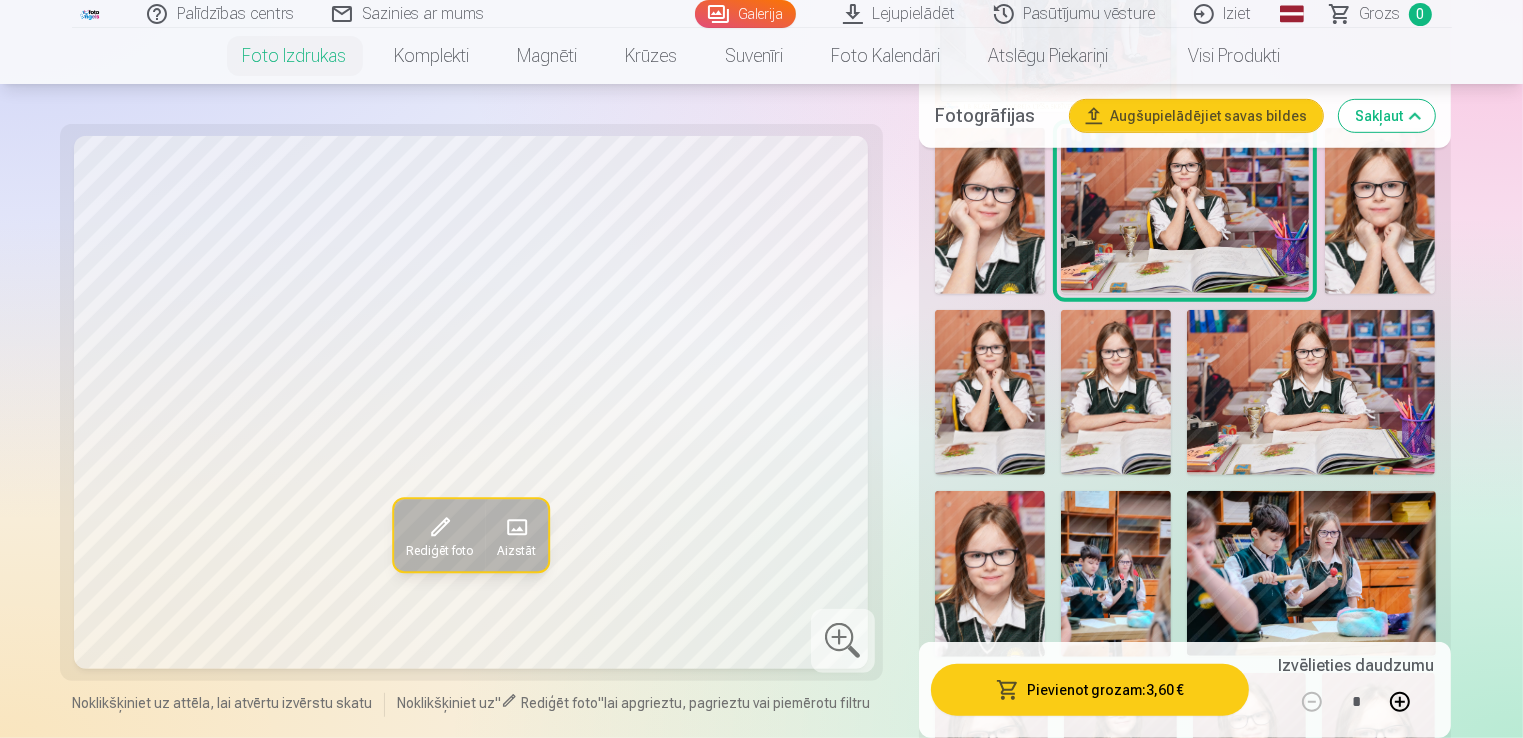 scroll, scrollTop: 1072, scrollLeft: 0, axis: vertical 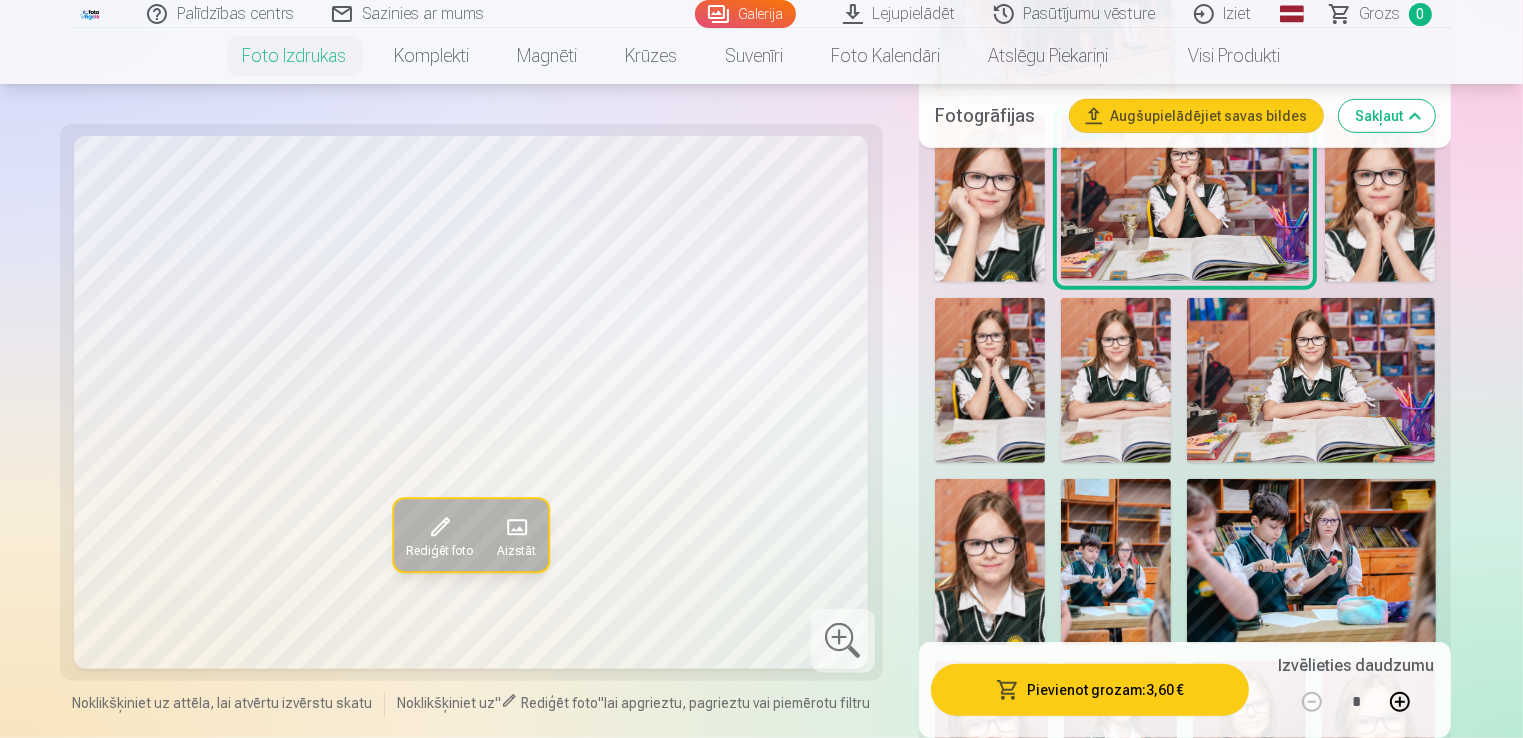 click at bounding box center [990, 381] 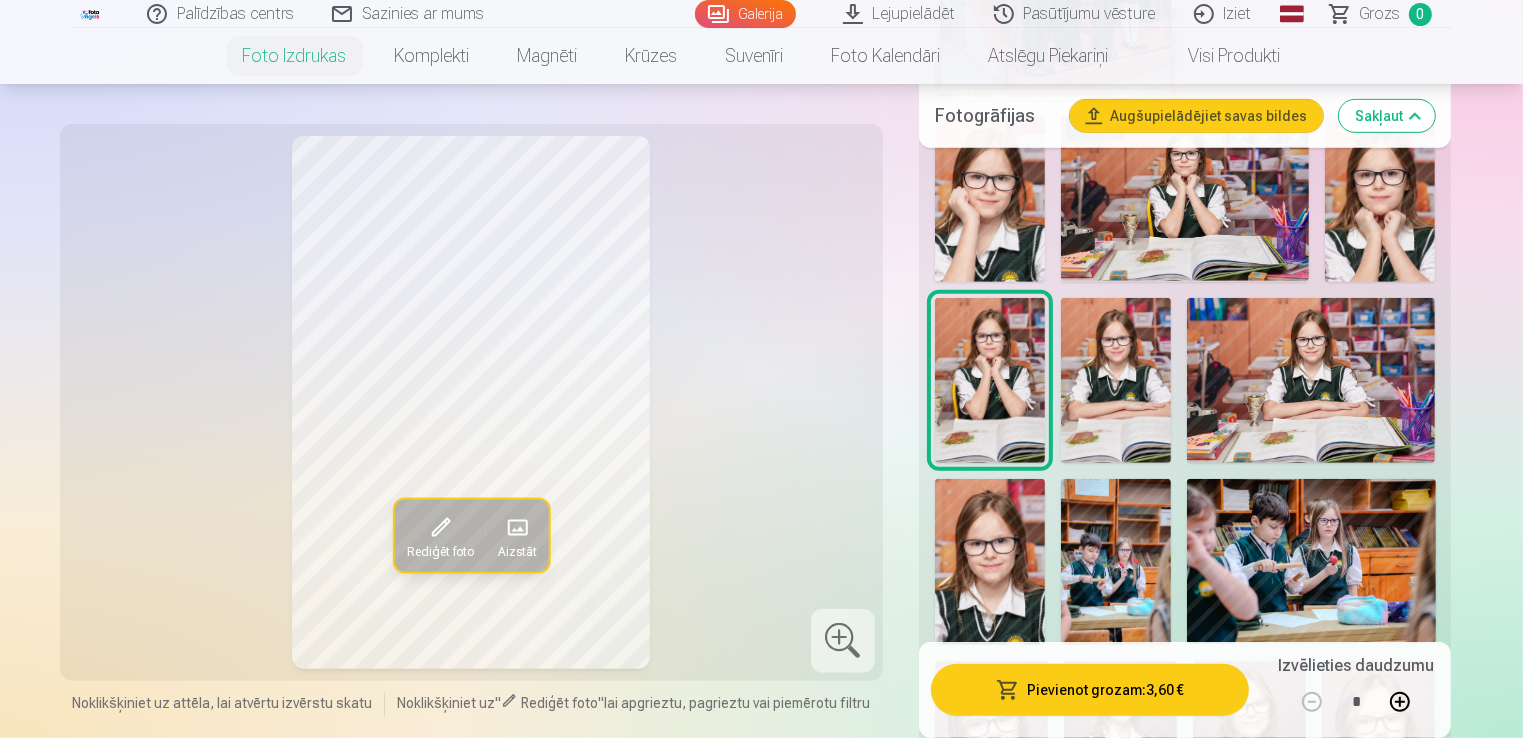click at bounding box center [1116, 380] 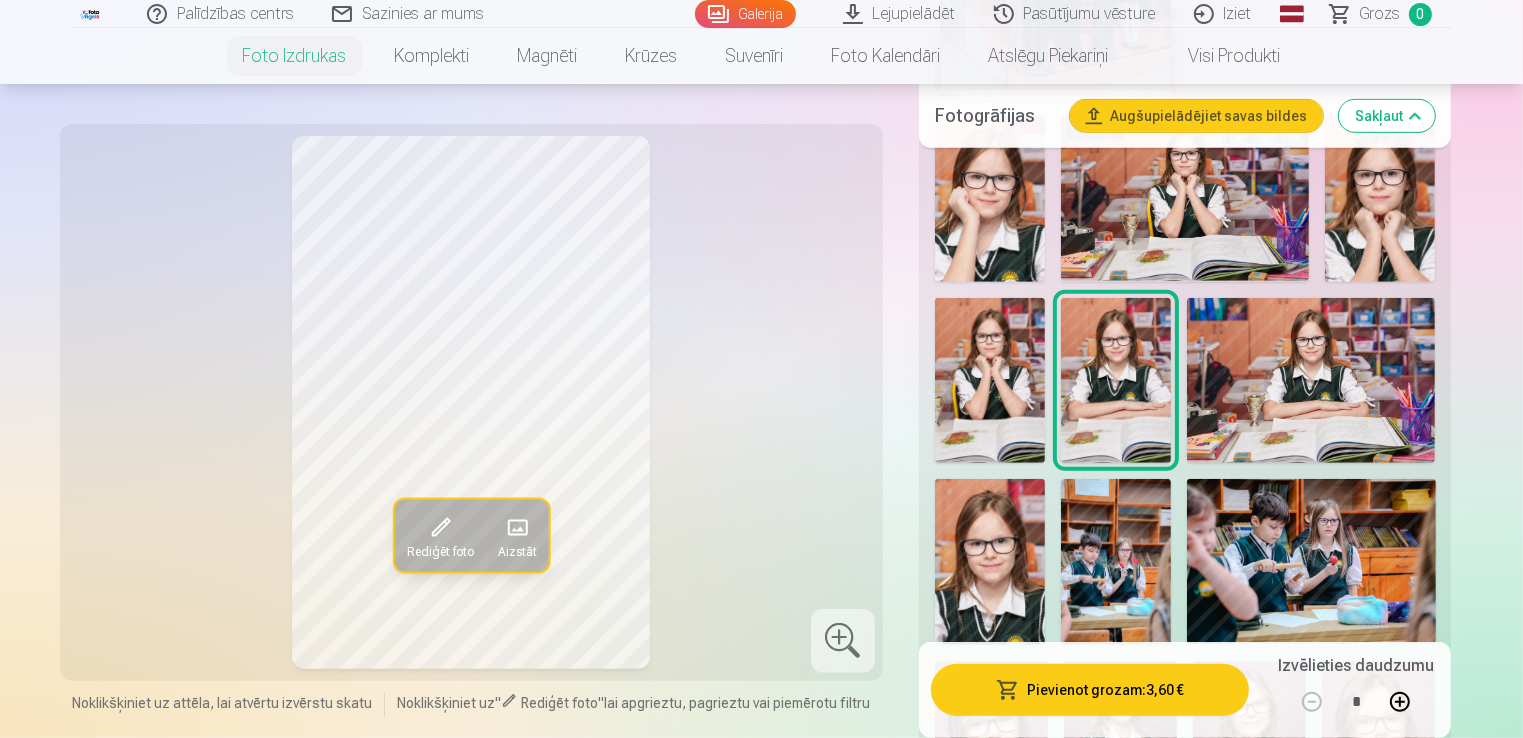 click at bounding box center (1311, 380) 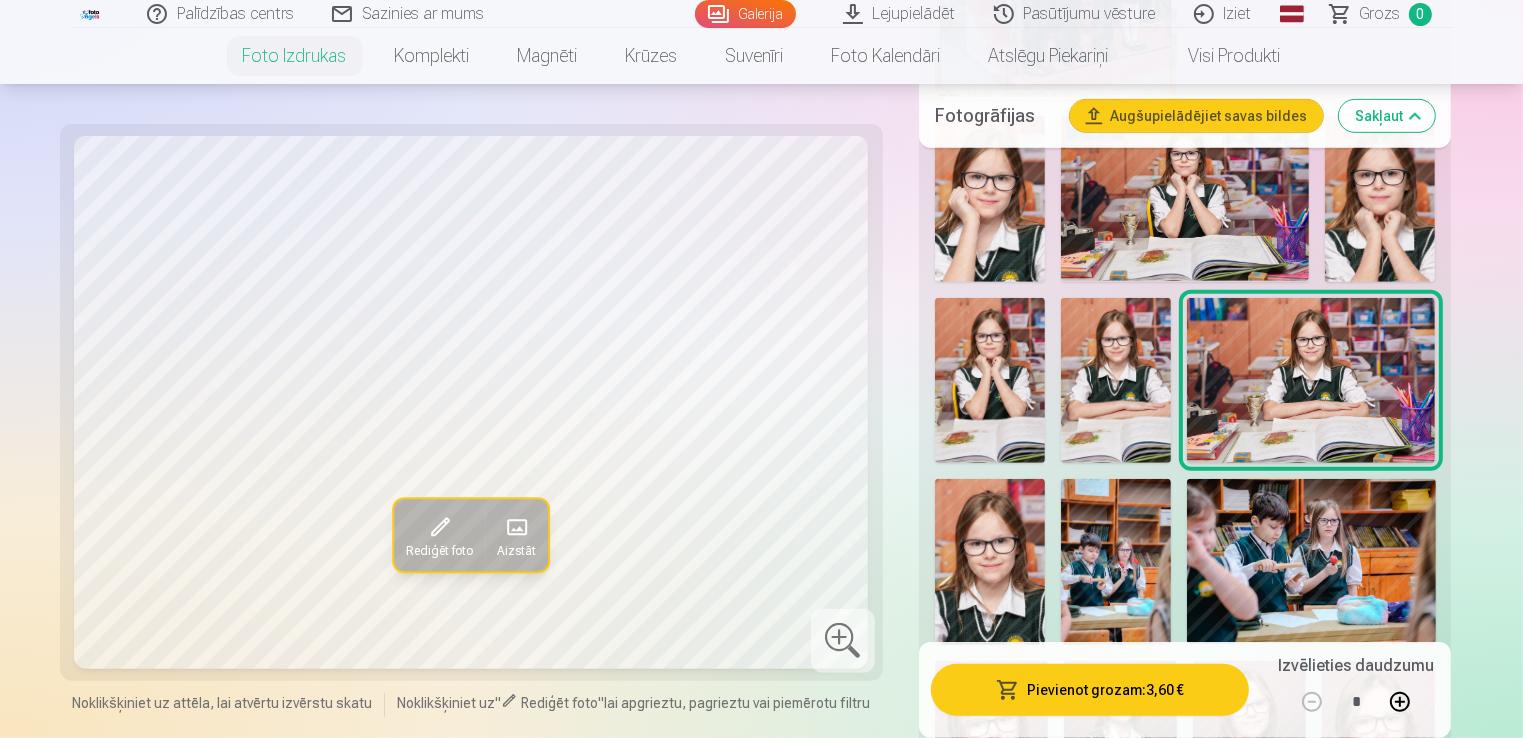 click at bounding box center [990, 562] 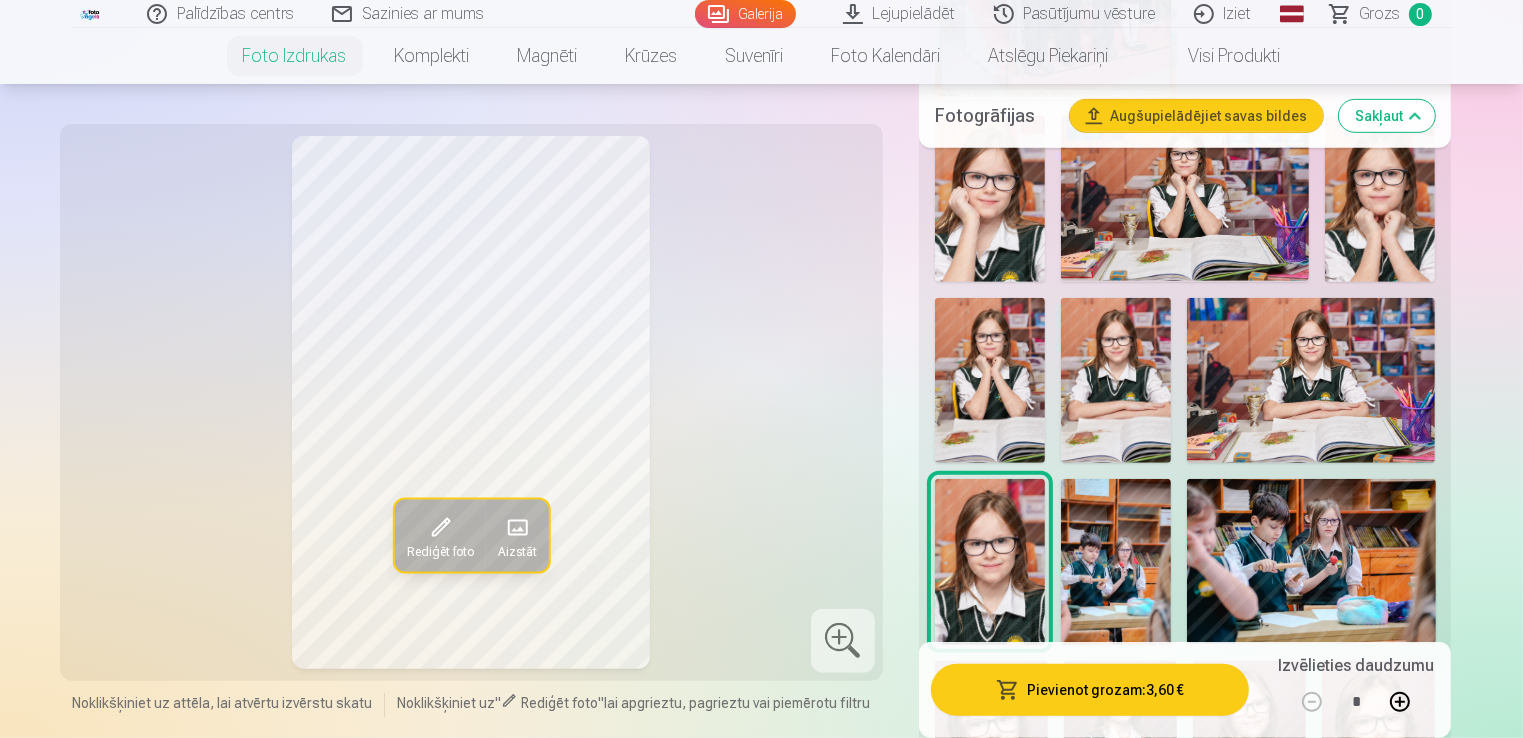 click at bounding box center (1116, 562) 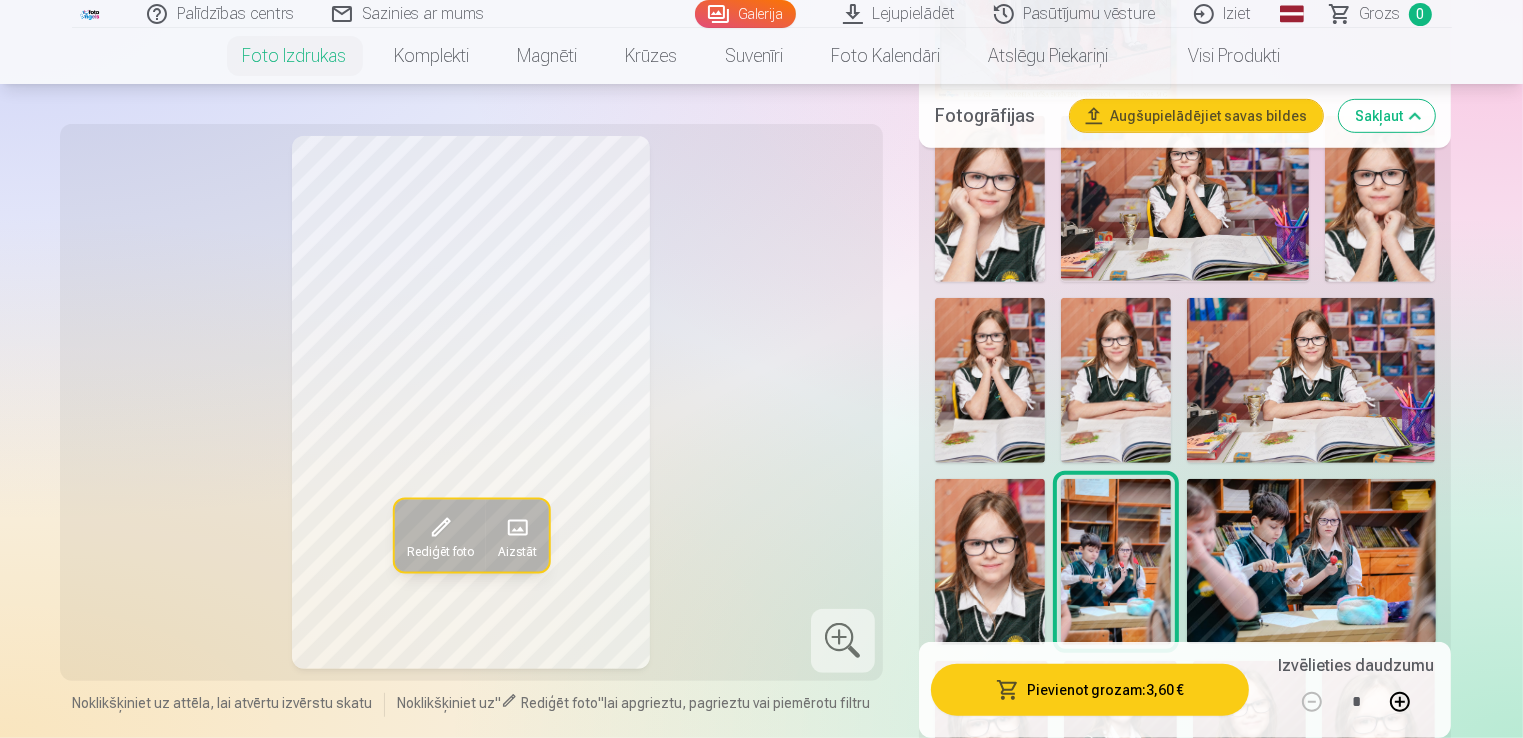 click at bounding box center (1311, 561) 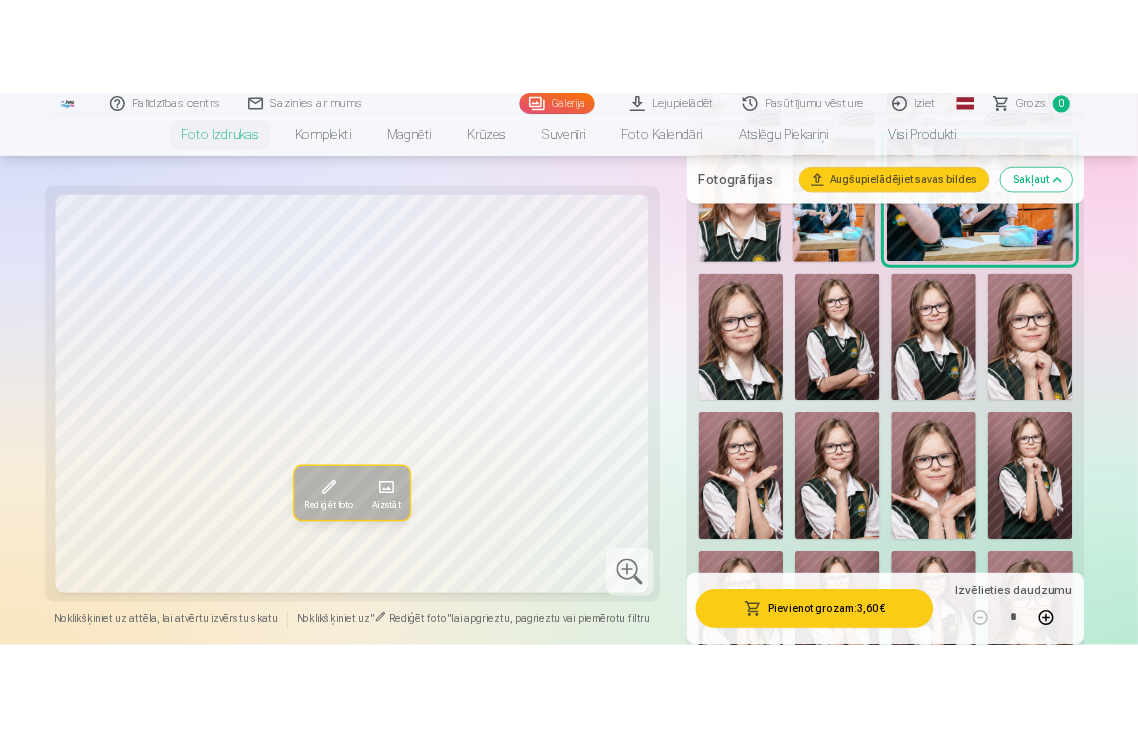 scroll, scrollTop: 1528, scrollLeft: 0, axis: vertical 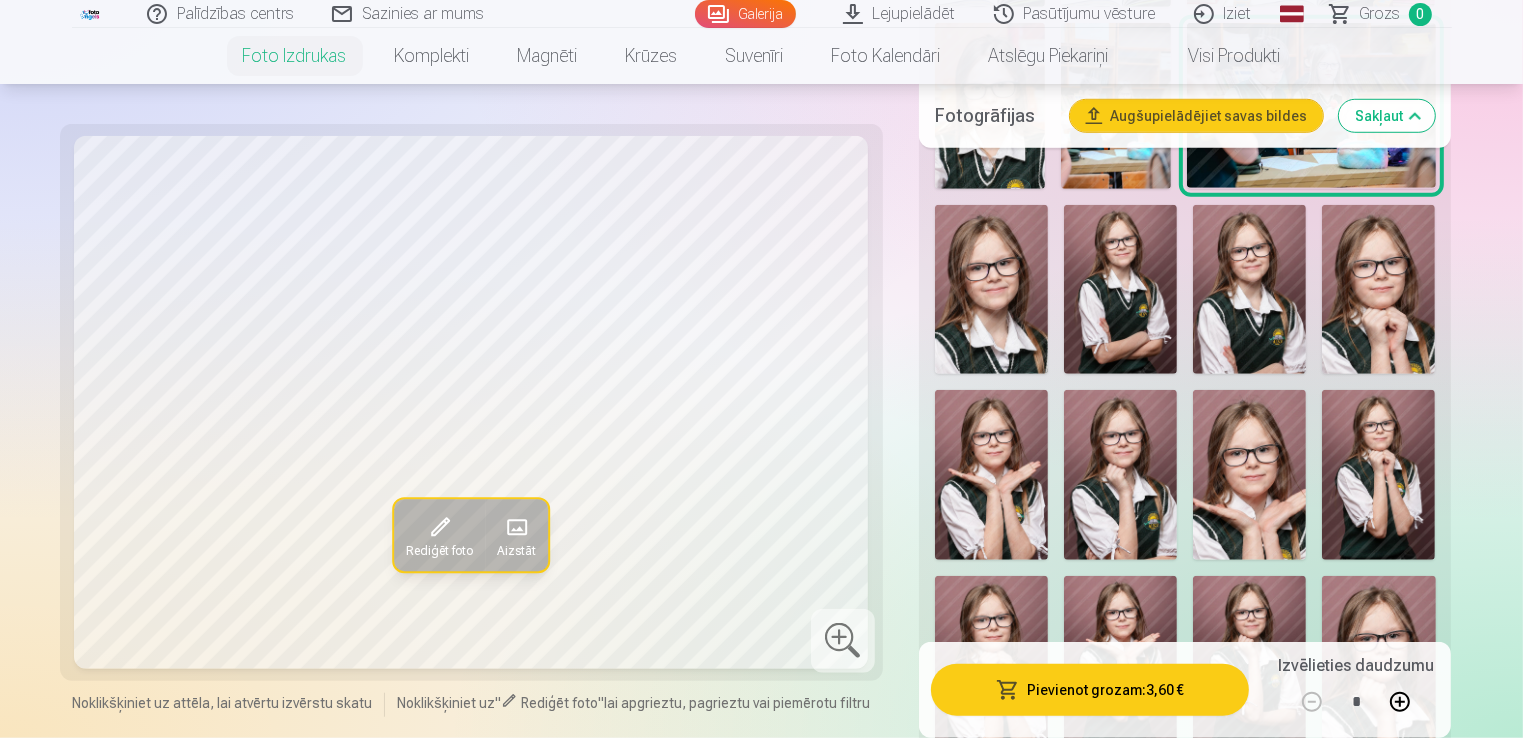 click at bounding box center (991, 290) 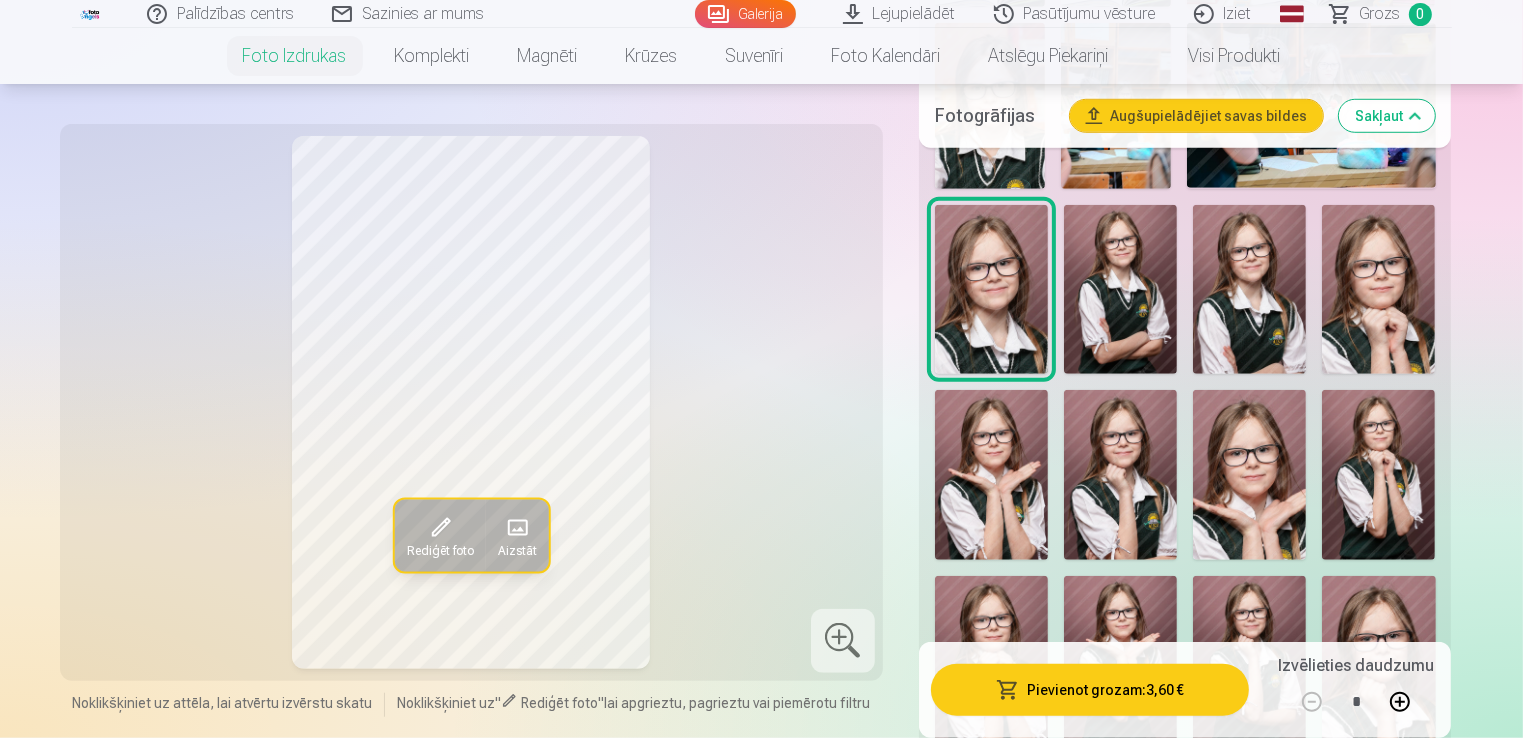 click at bounding box center [1120, 290] 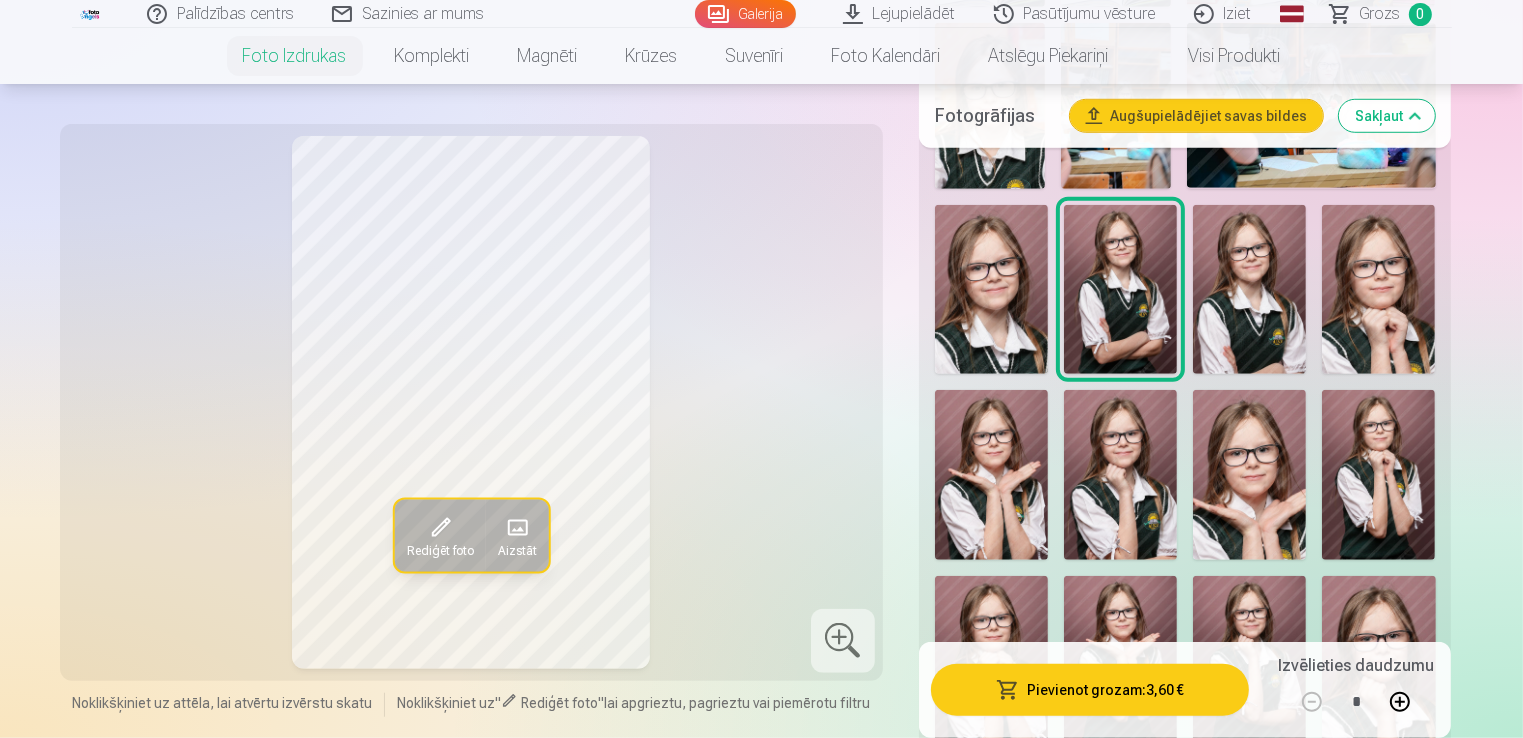 click at bounding box center [1249, 290] 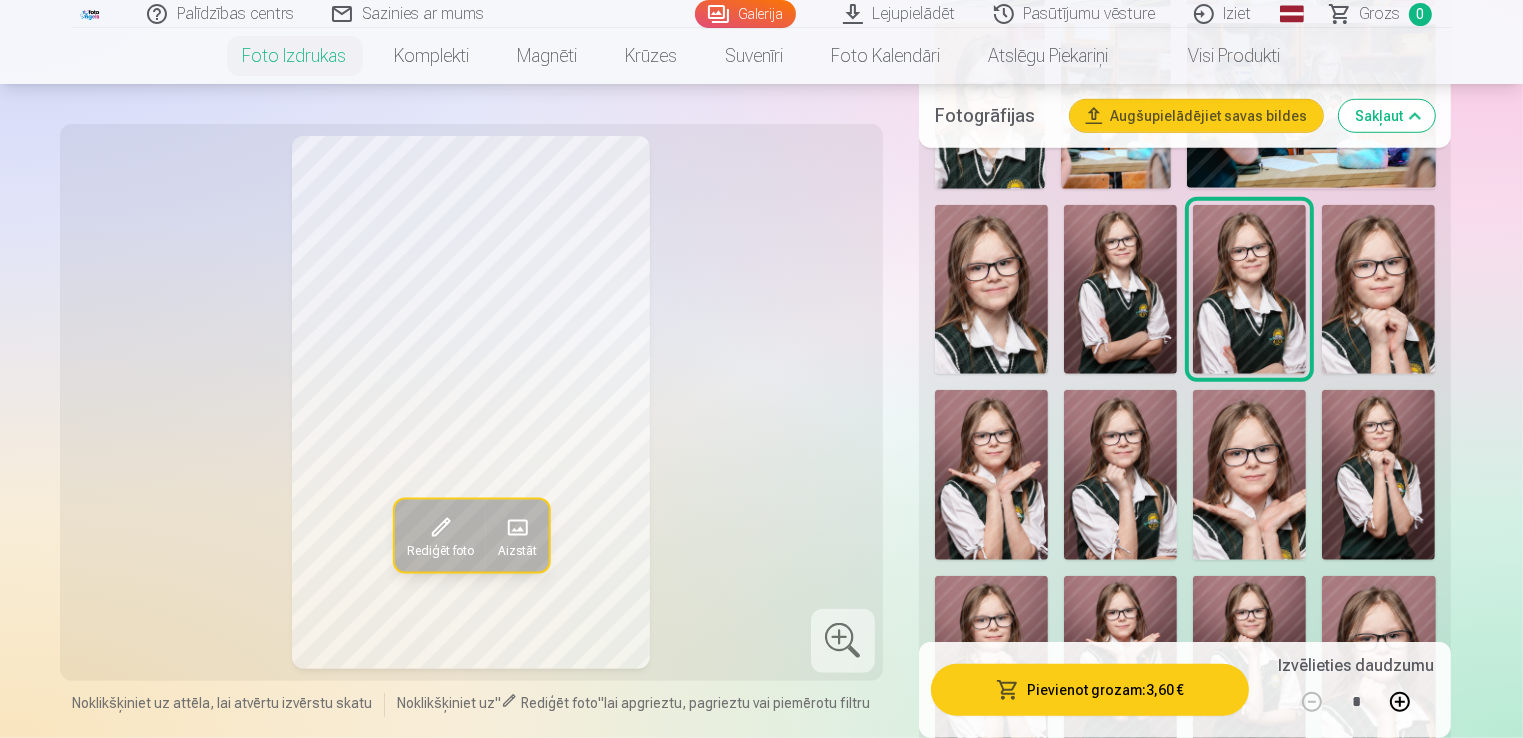 click at bounding box center (1378, 290) 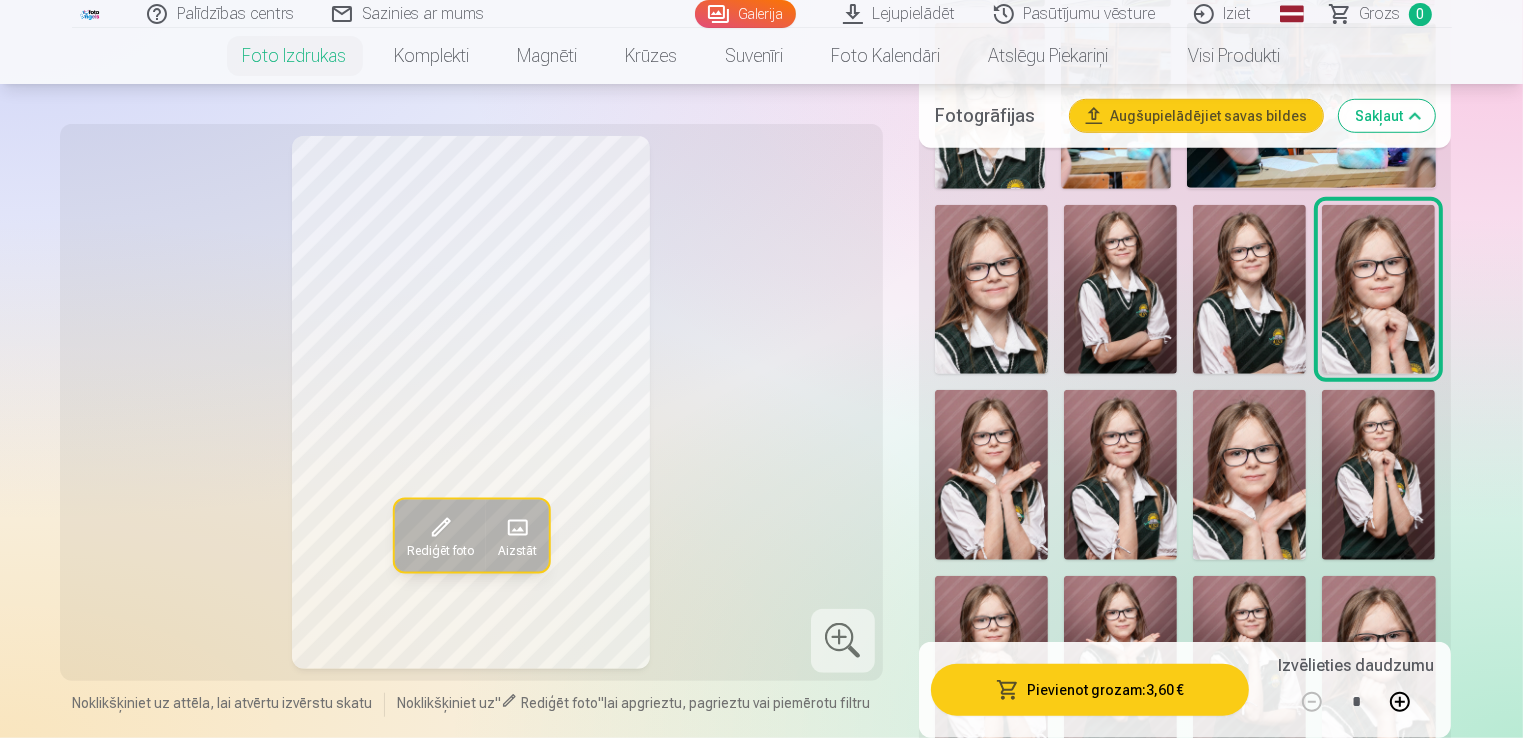 click at bounding box center (991, 475) 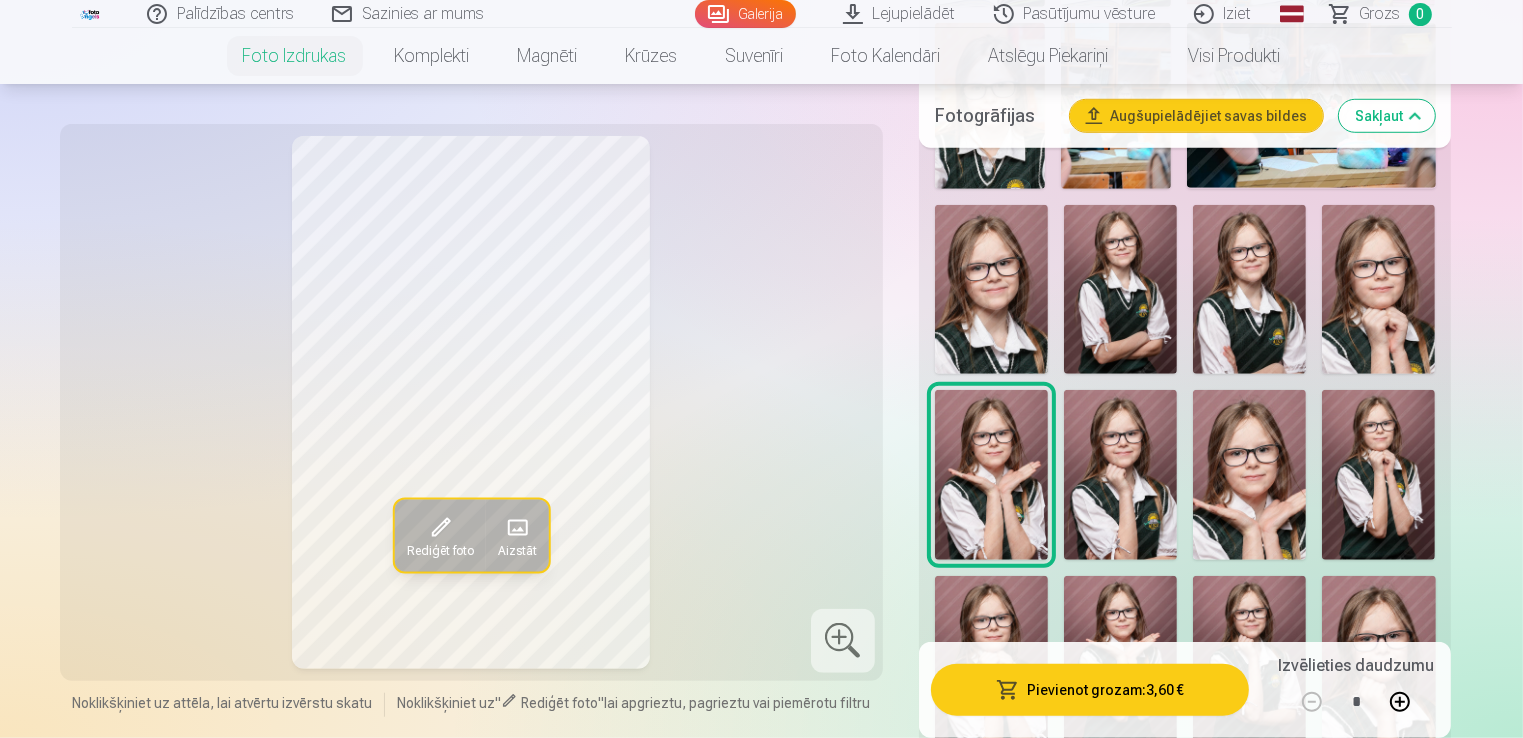 click at bounding box center [1120, 475] 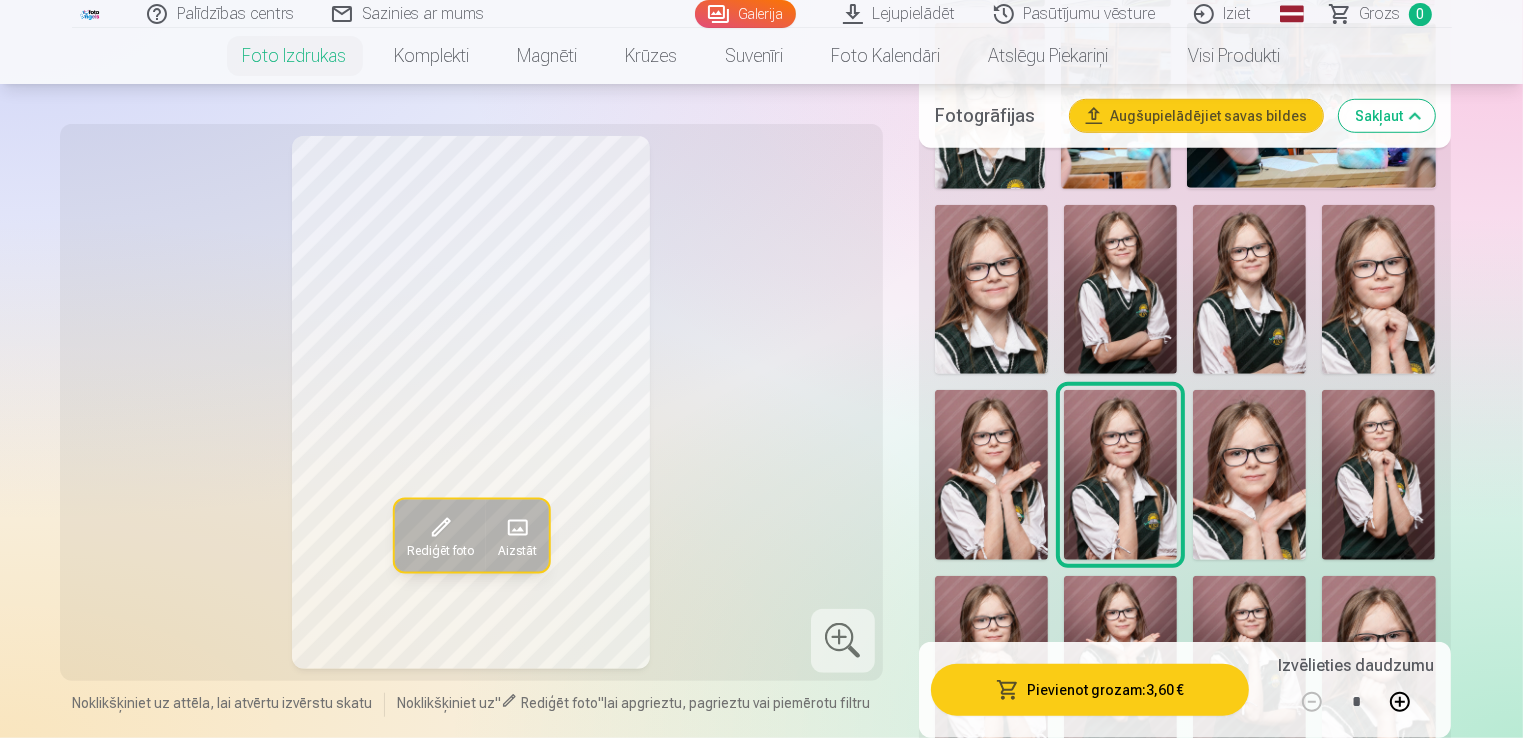 click at bounding box center [1249, 475] 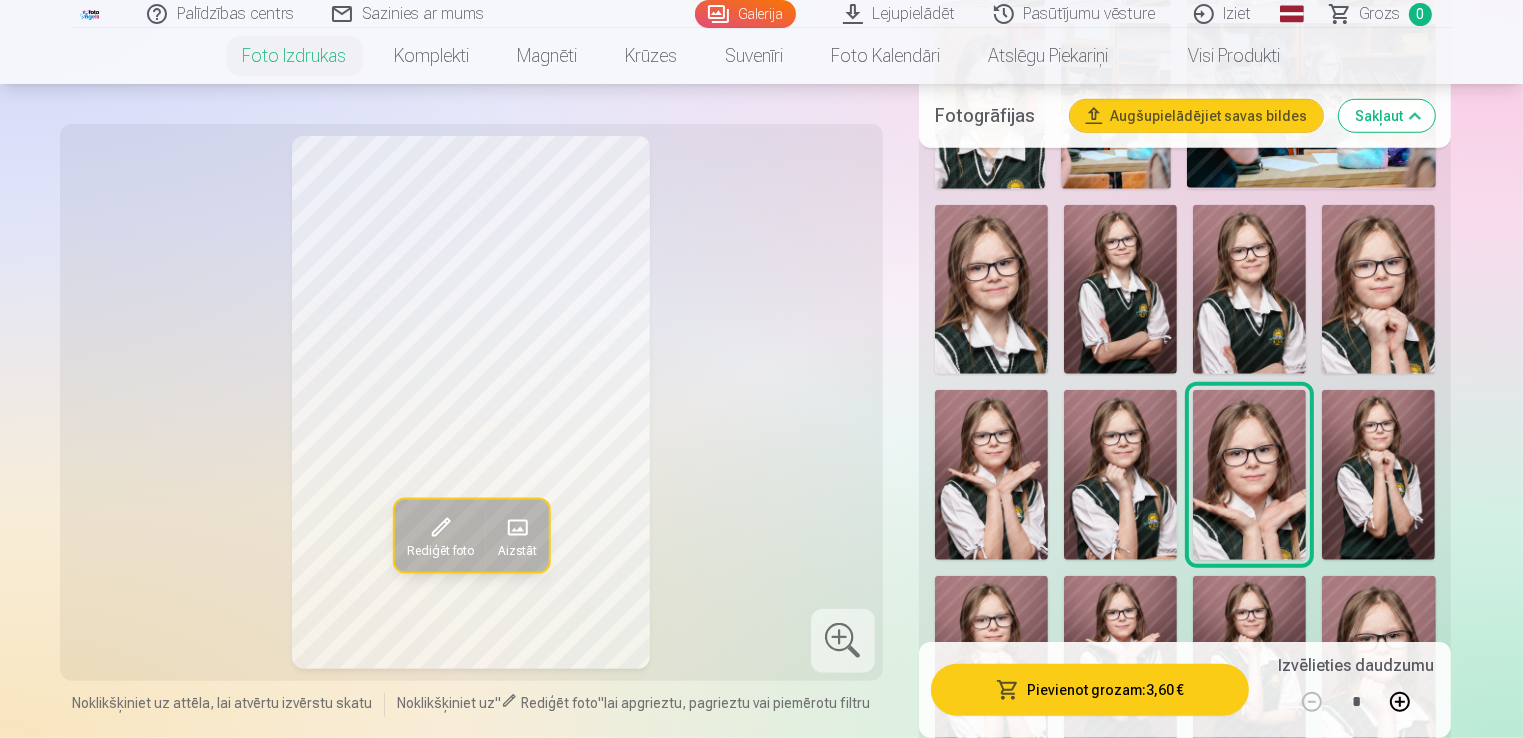 click at bounding box center [1378, 475] 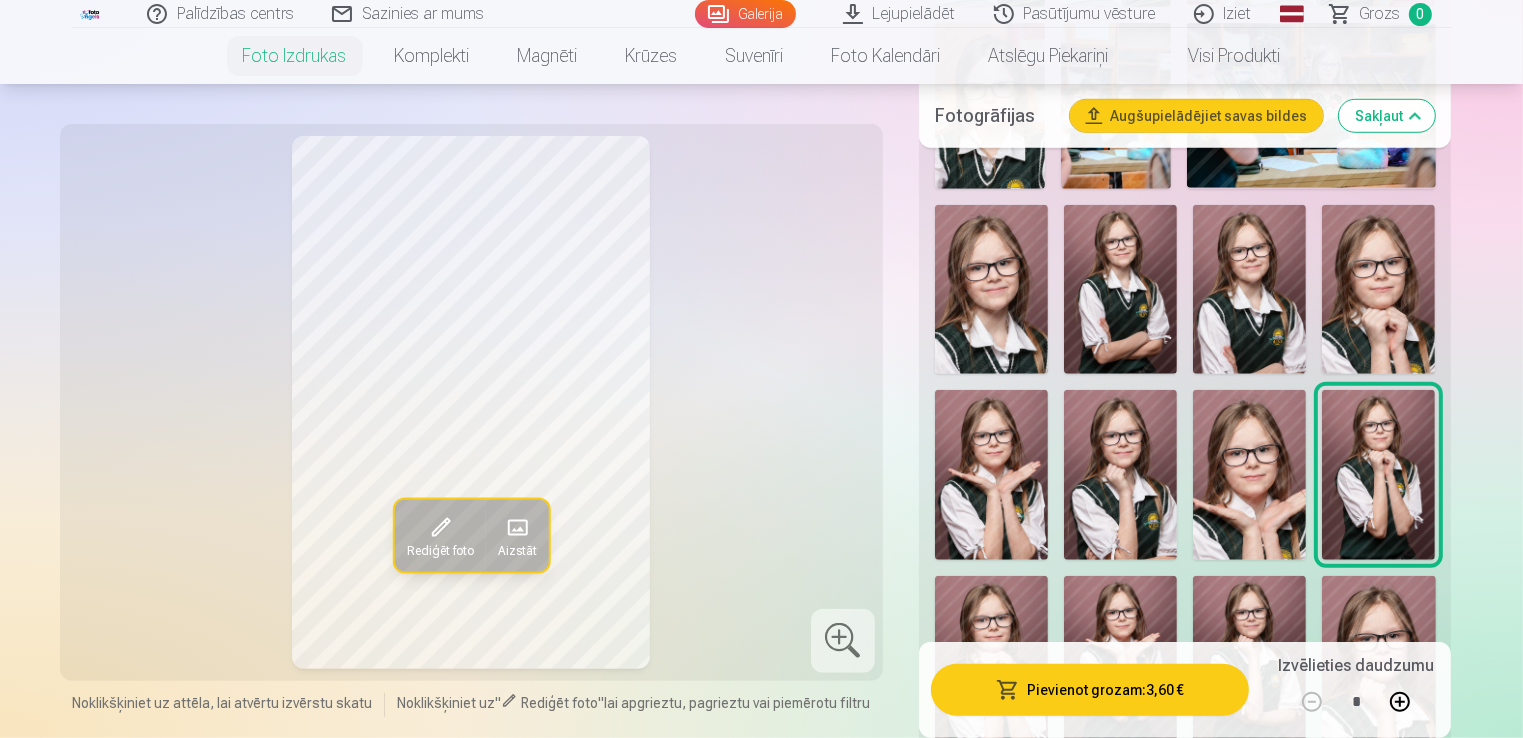 click at bounding box center (991, 661) 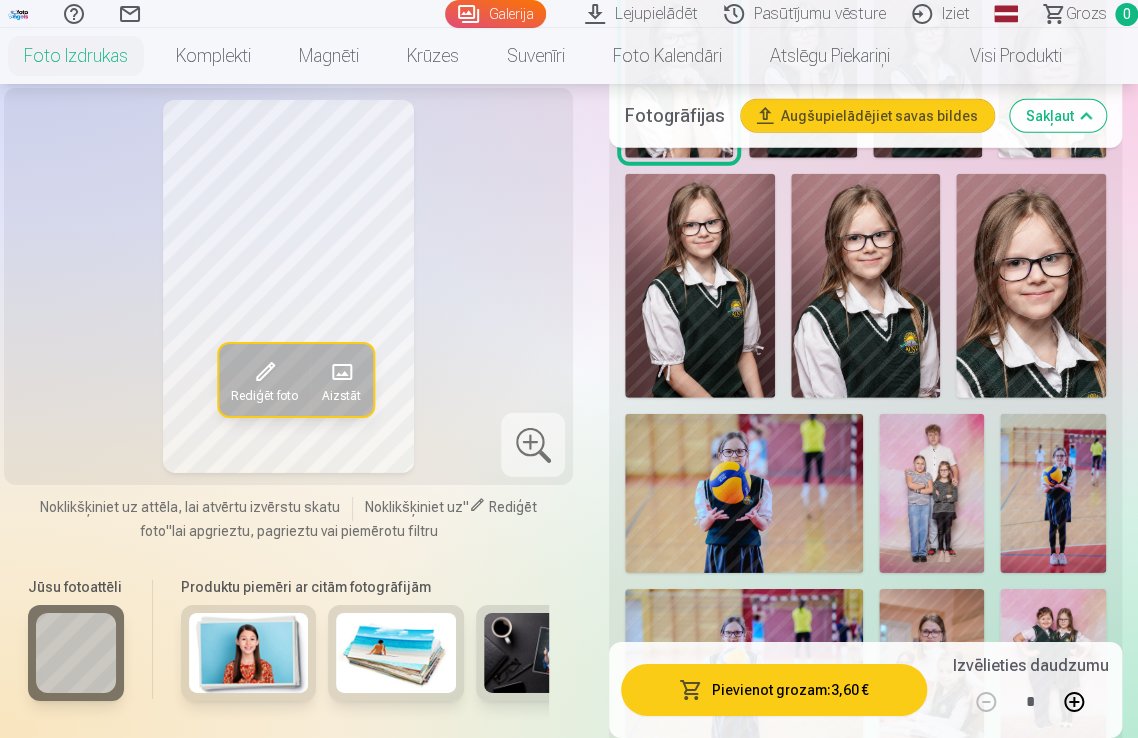 scroll, scrollTop: 2112, scrollLeft: 0, axis: vertical 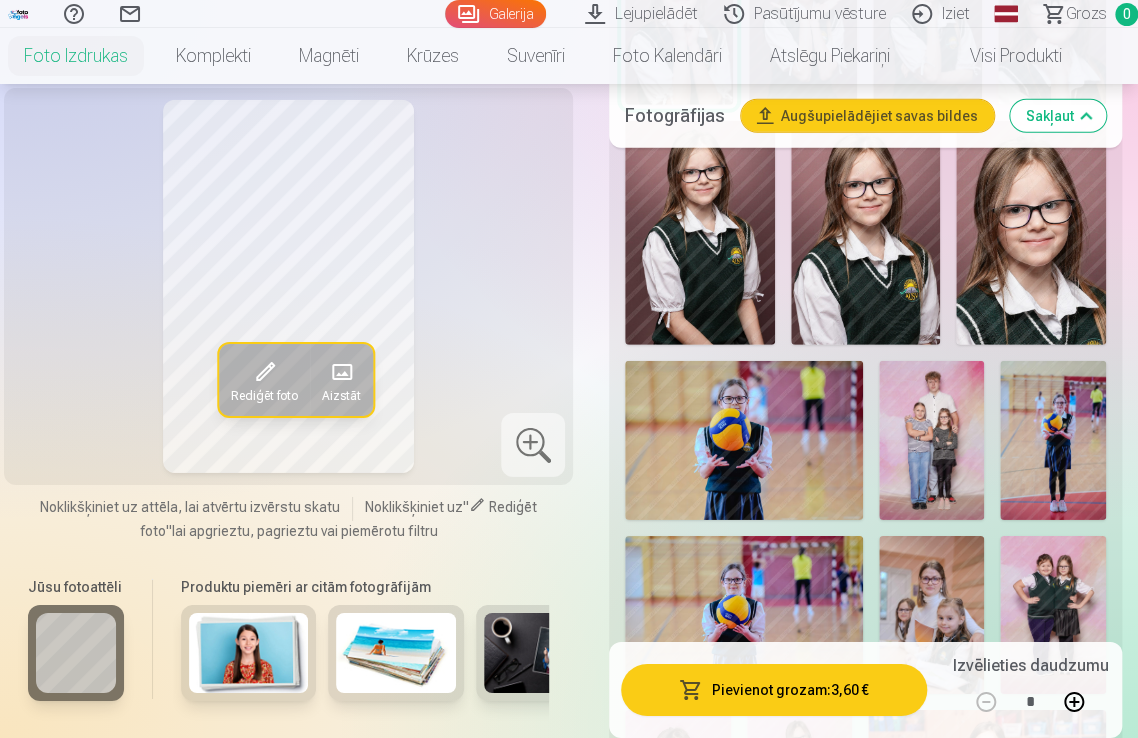 click at bounding box center [744, 440] 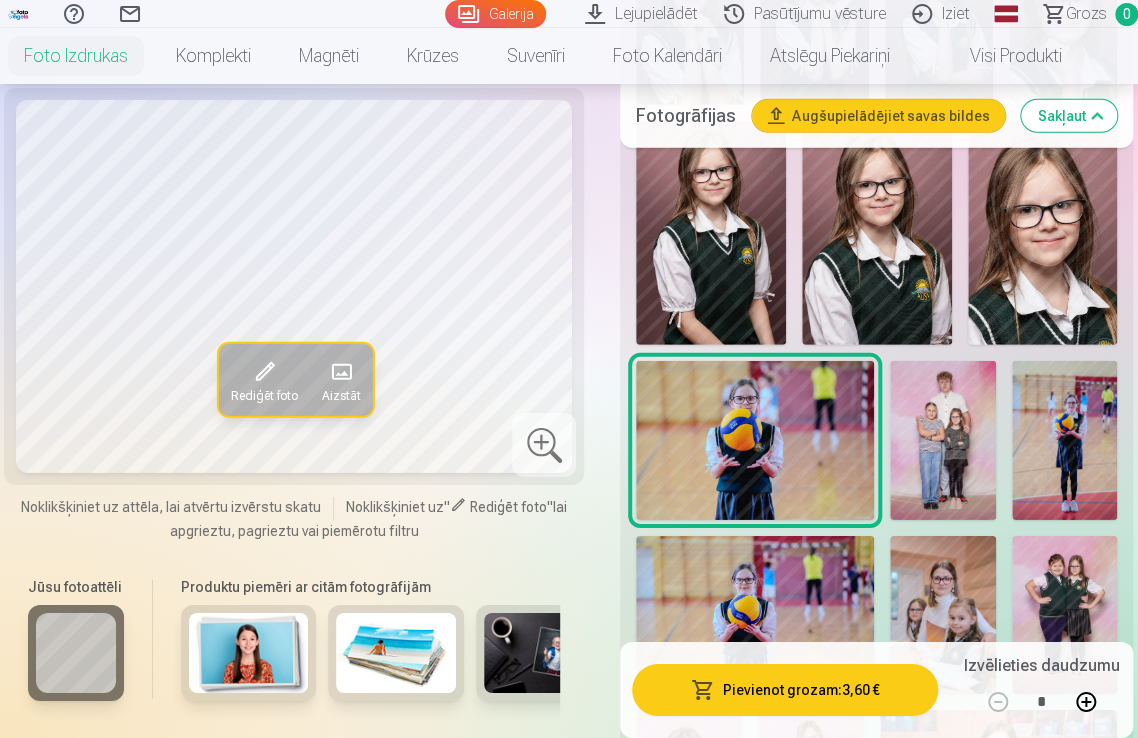 click at bounding box center (943, 440) 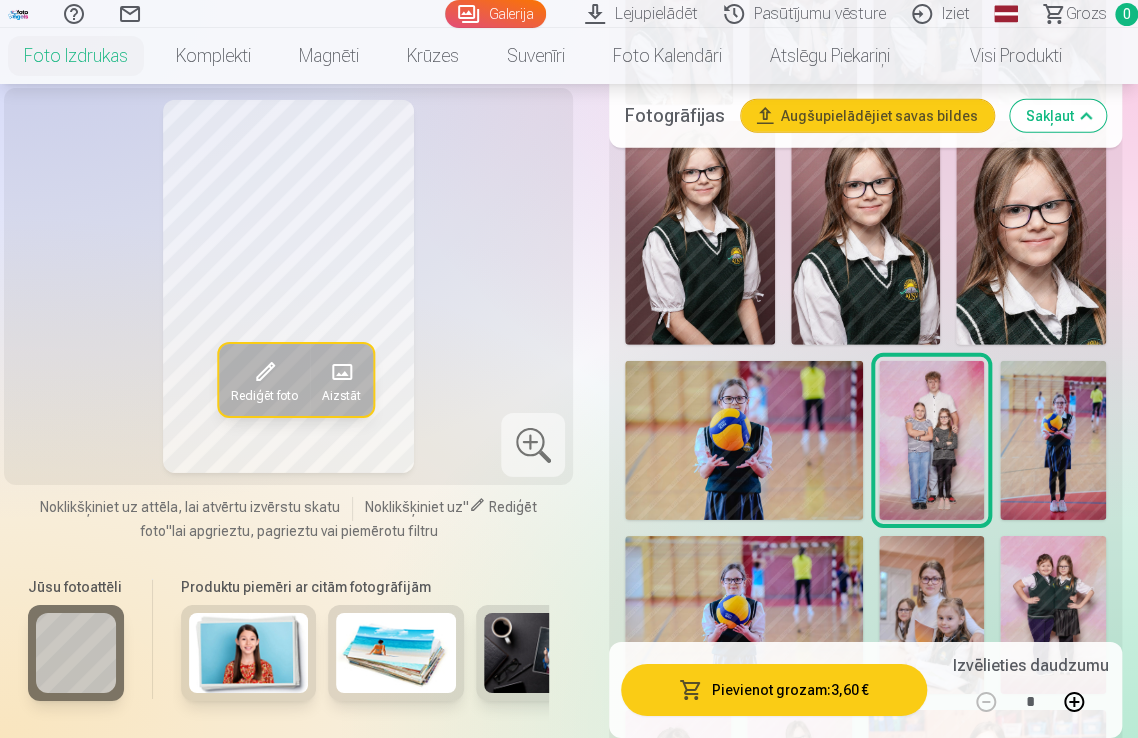 click at bounding box center [1053, 440] 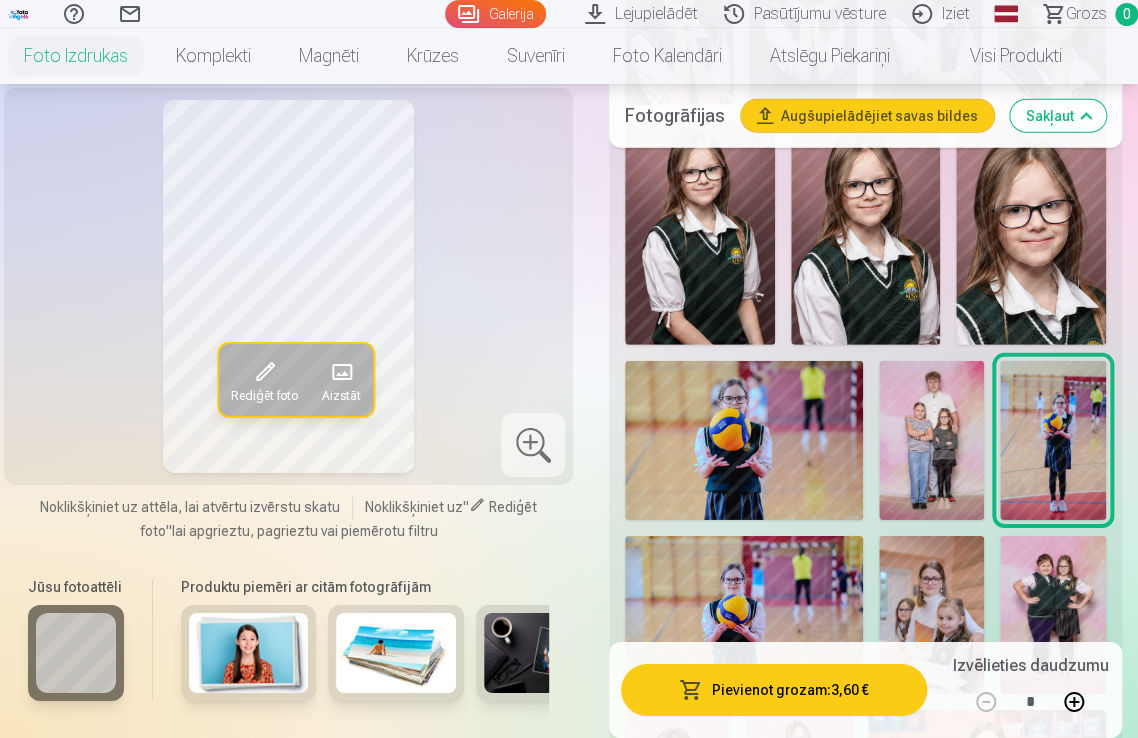 click at bounding box center [744, 615] 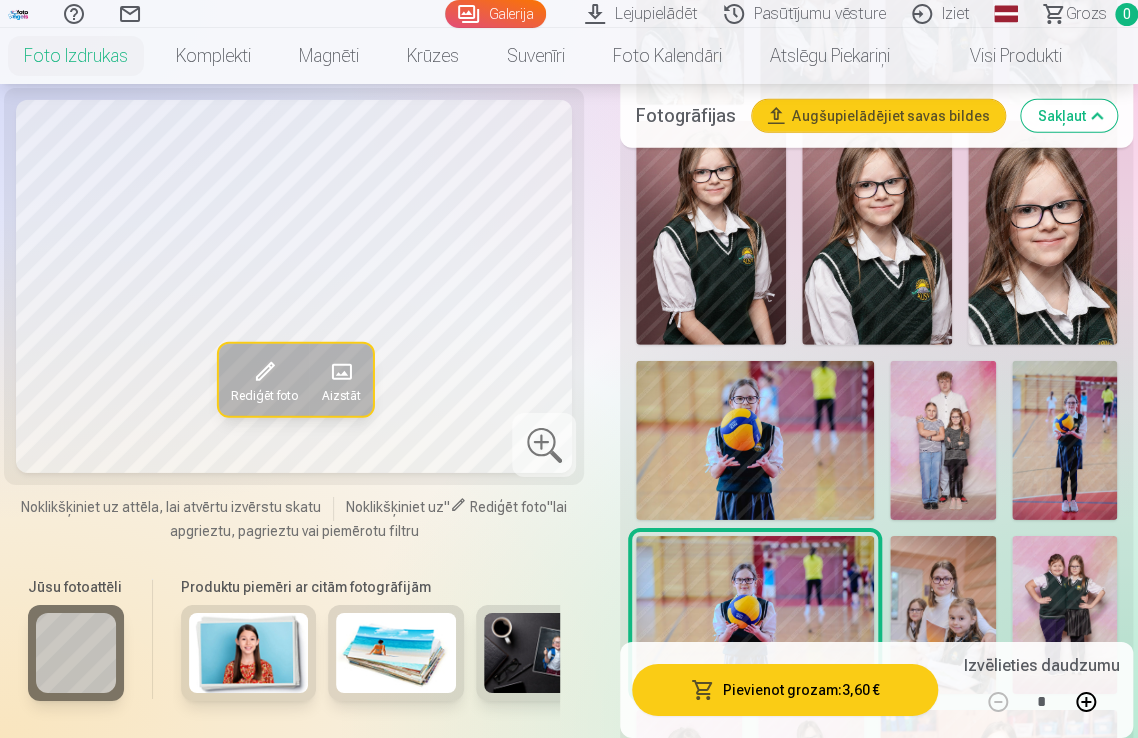 click at bounding box center [943, 615] 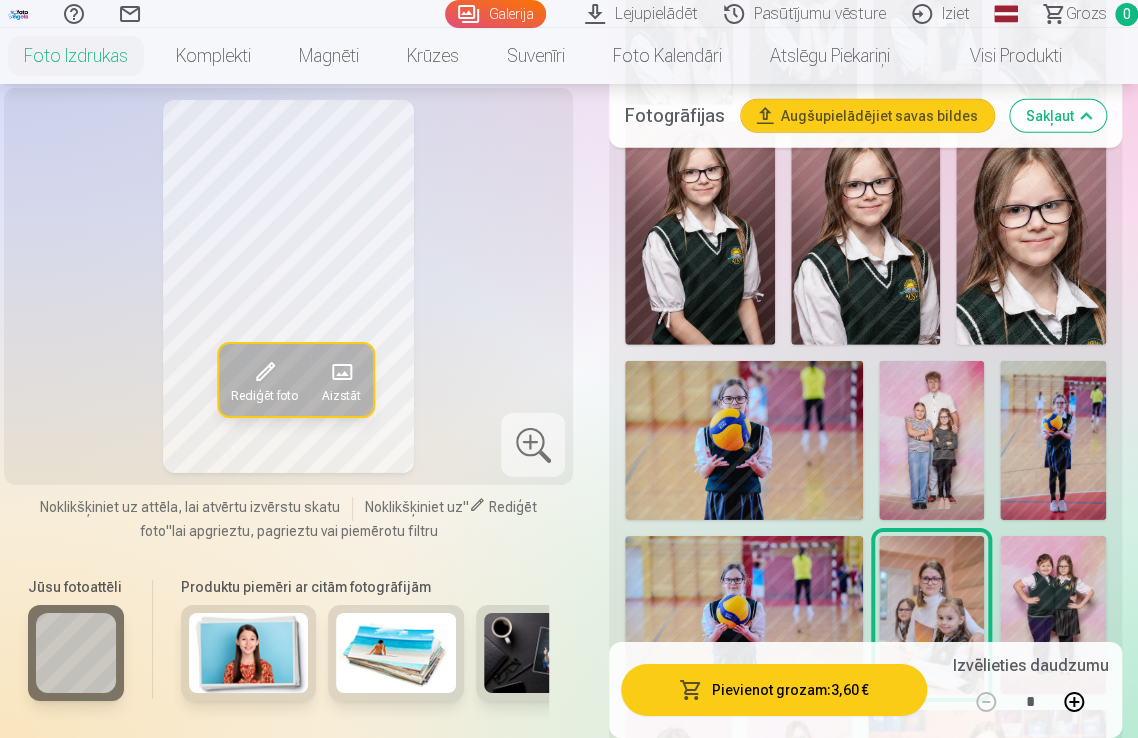 click at bounding box center [1053, 615] 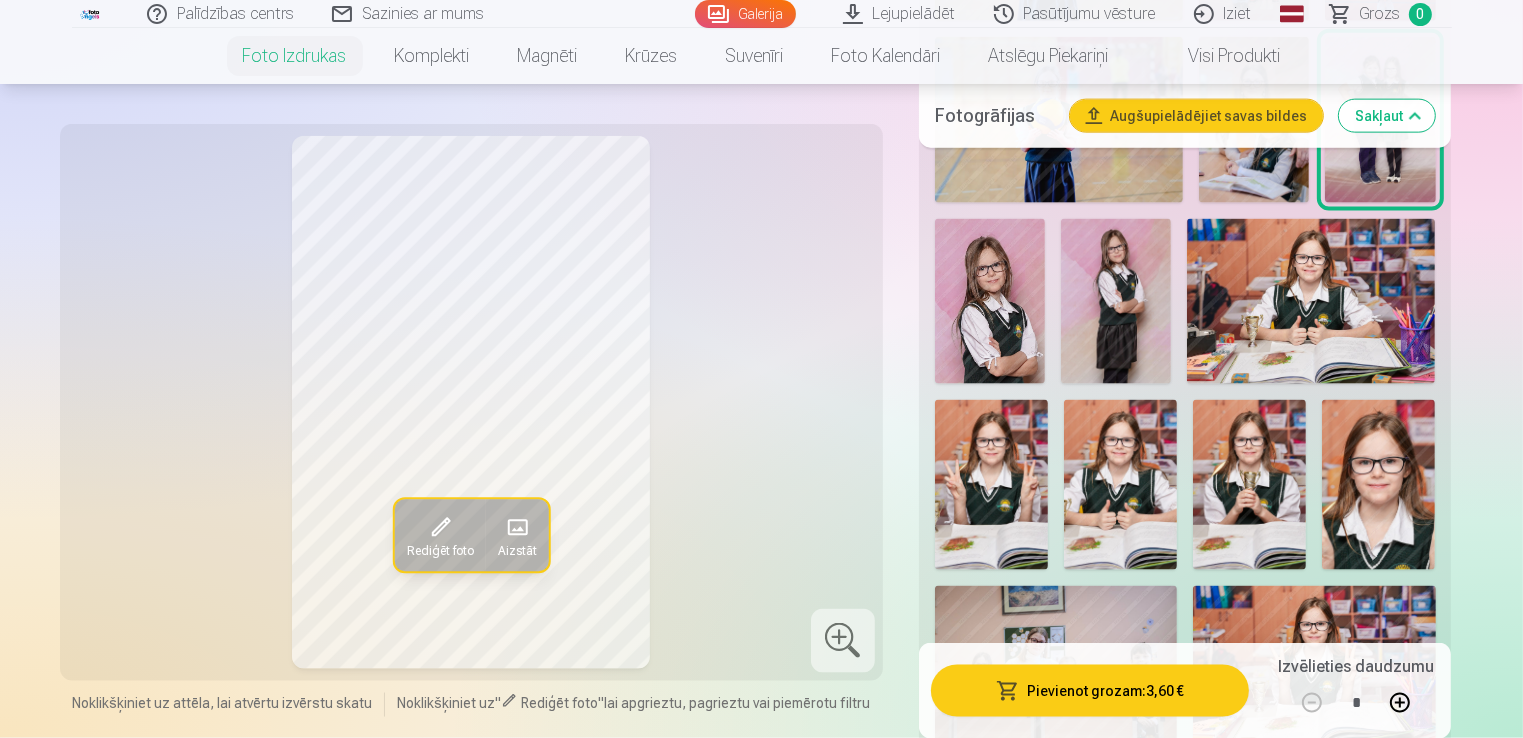 scroll, scrollTop: 2661, scrollLeft: 0, axis: vertical 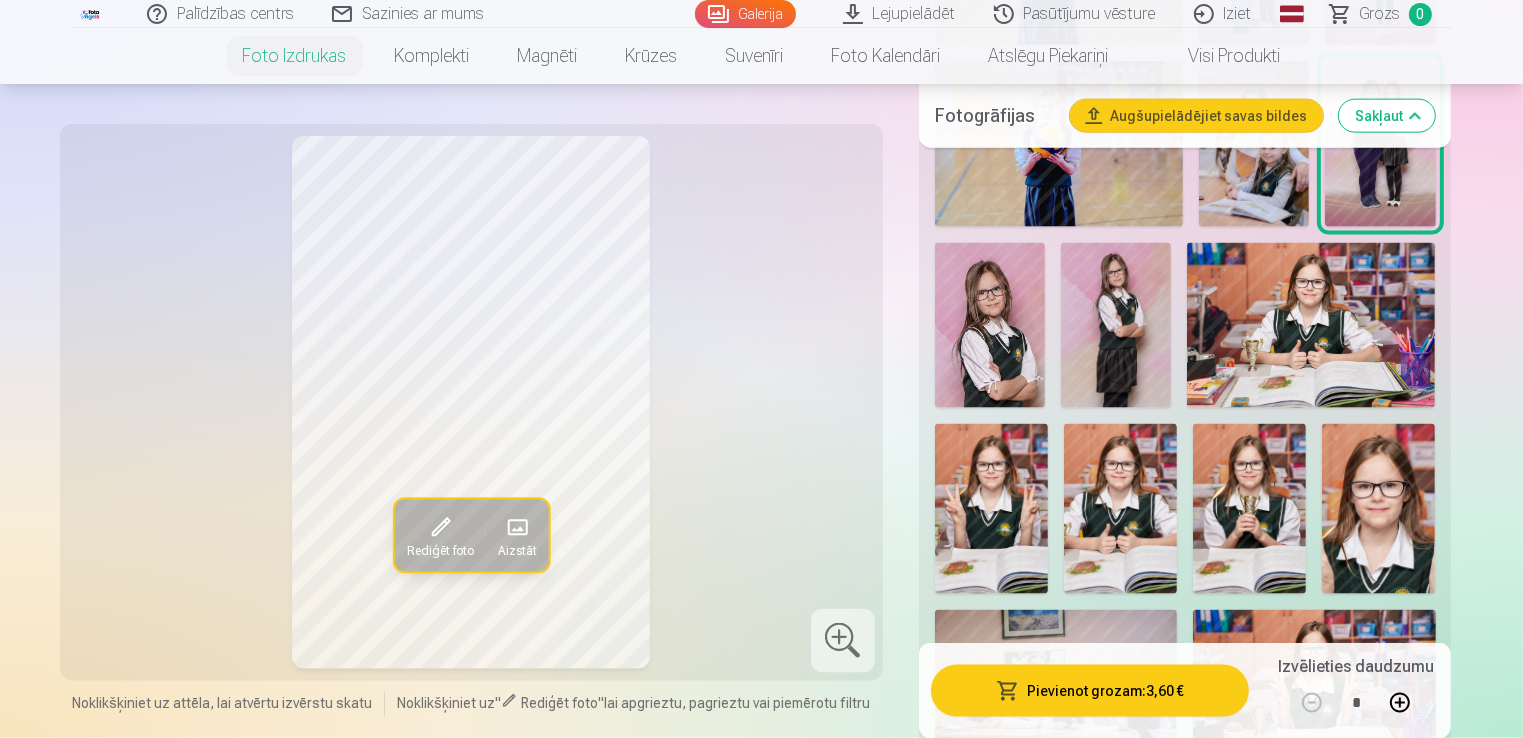click at bounding box center (990, 325) 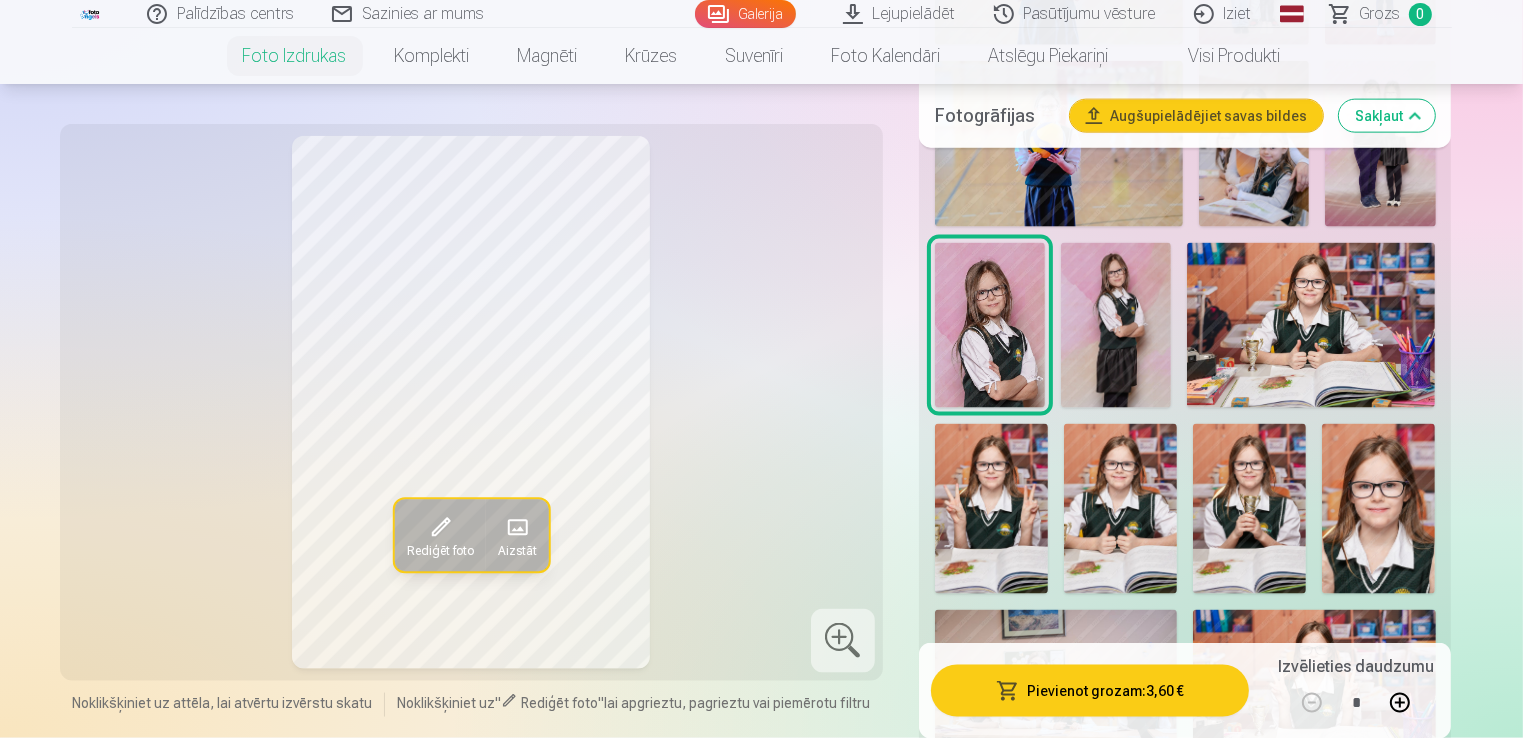 click at bounding box center [1116, 326] 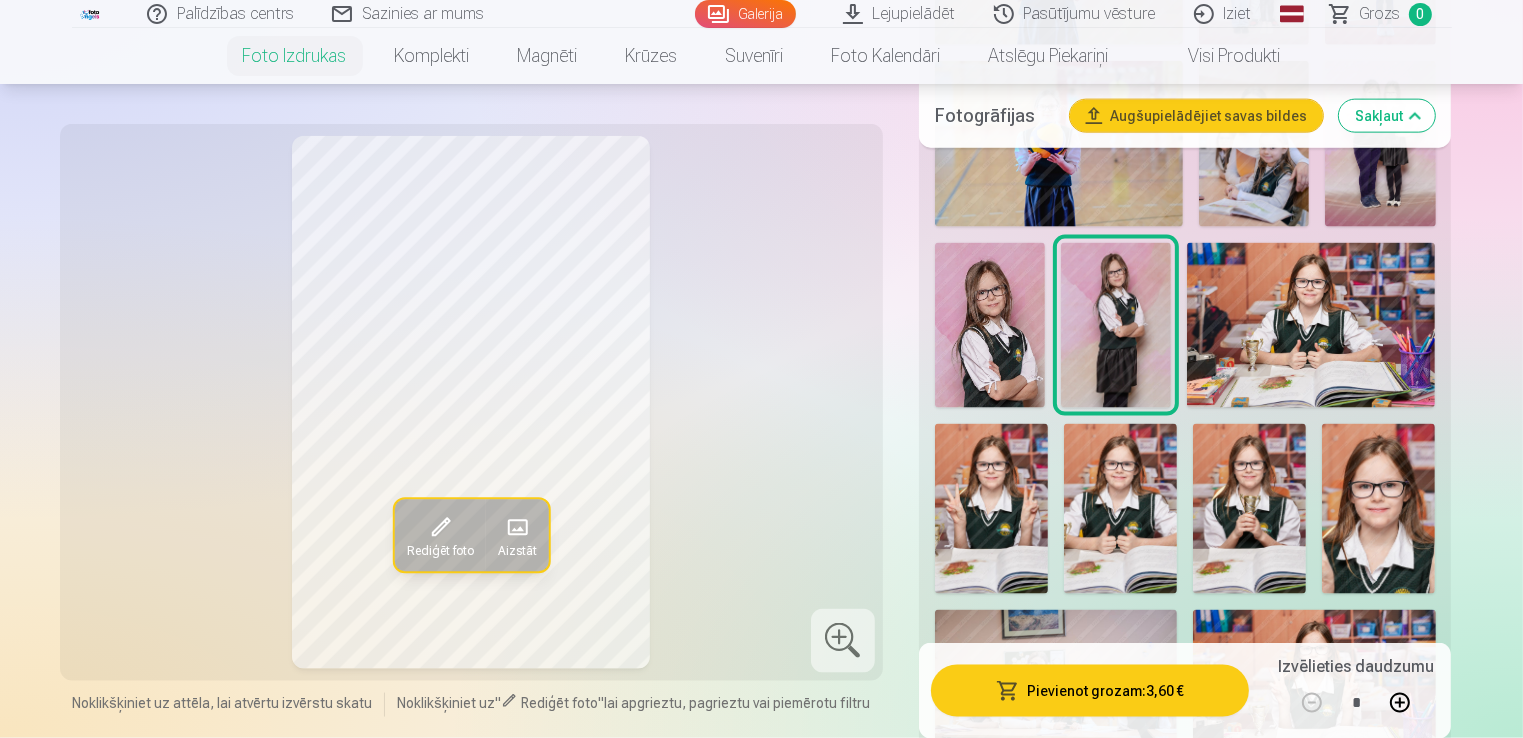 click at bounding box center (1311, 325) 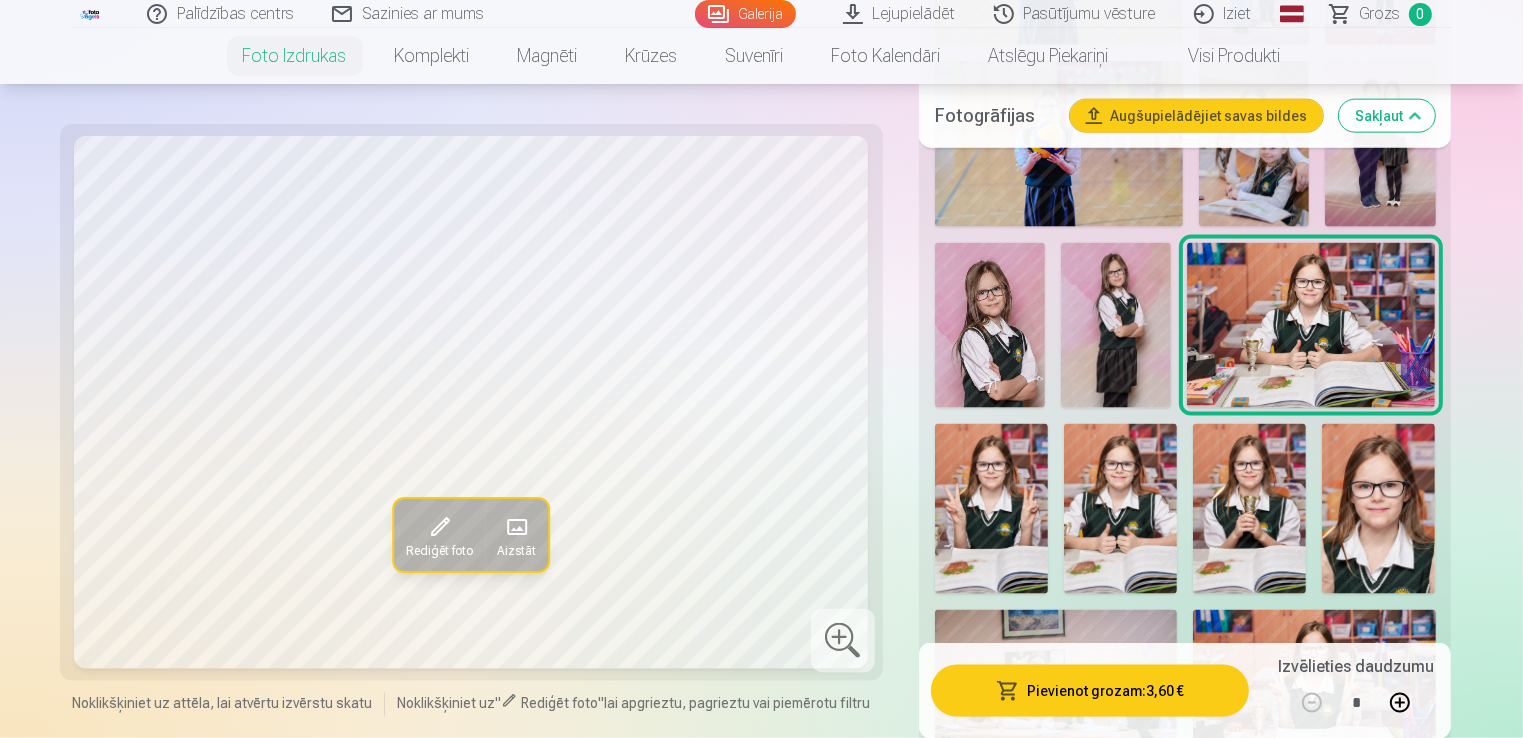 click at bounding box center [991, 509] 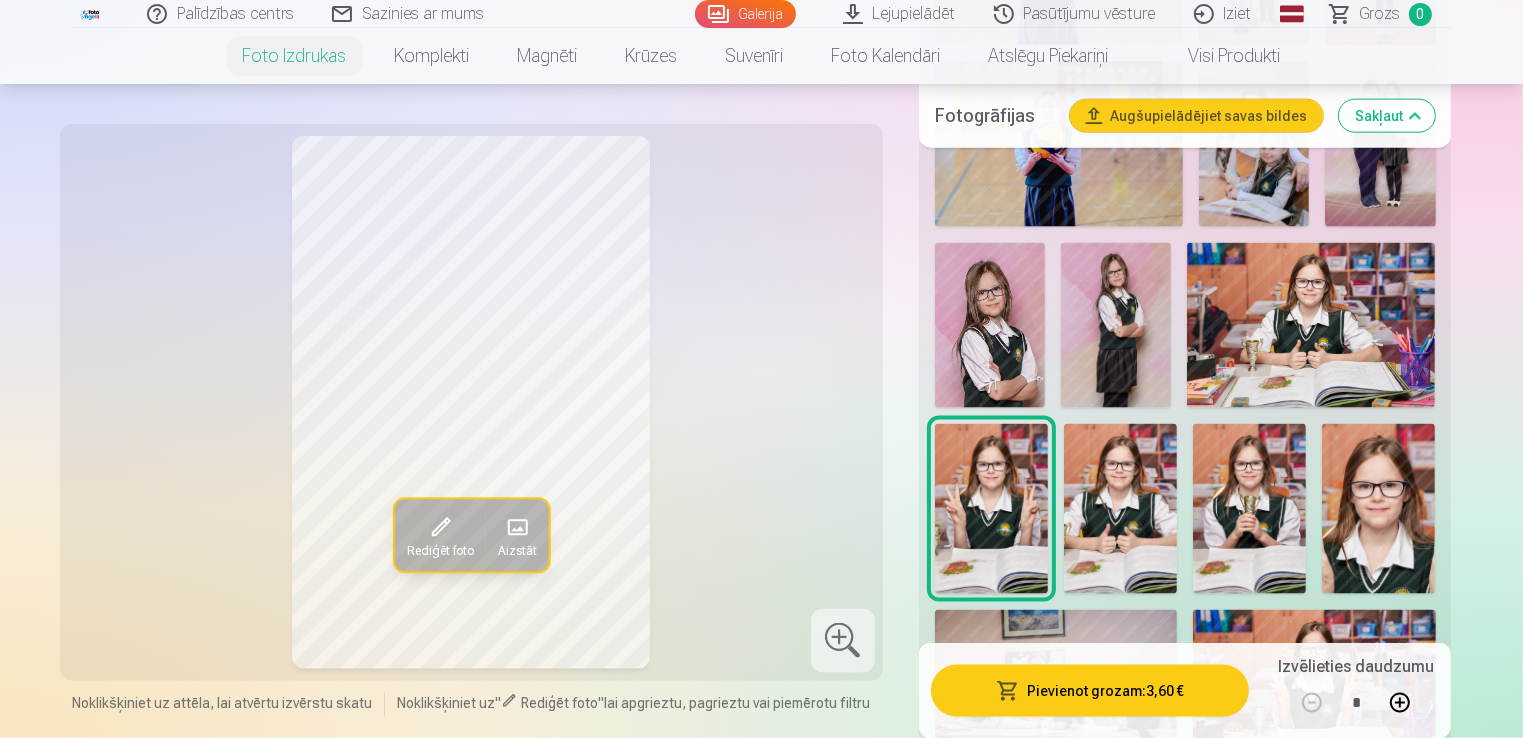 click at bounding box center [1120, 509] 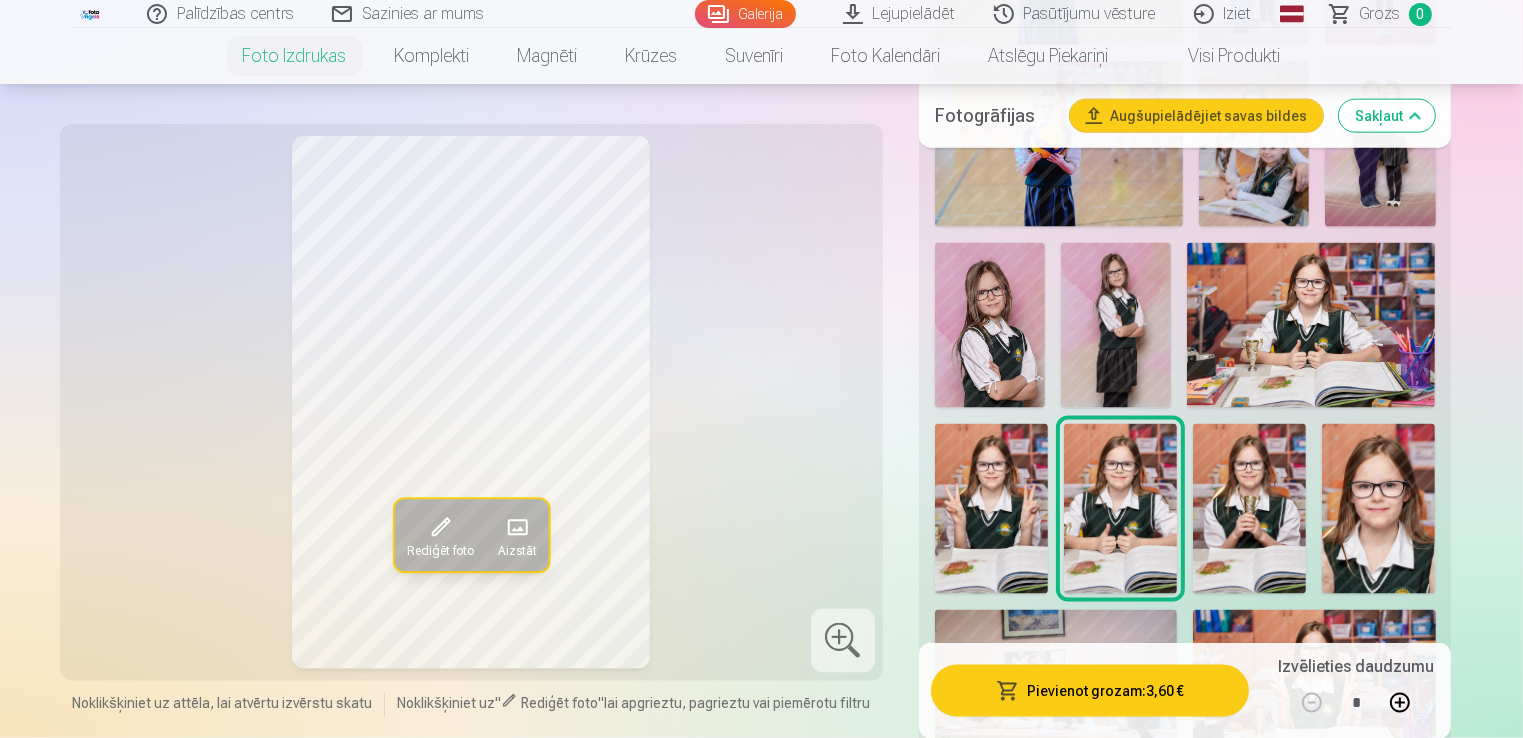 click at bounding box center [1249, 509] 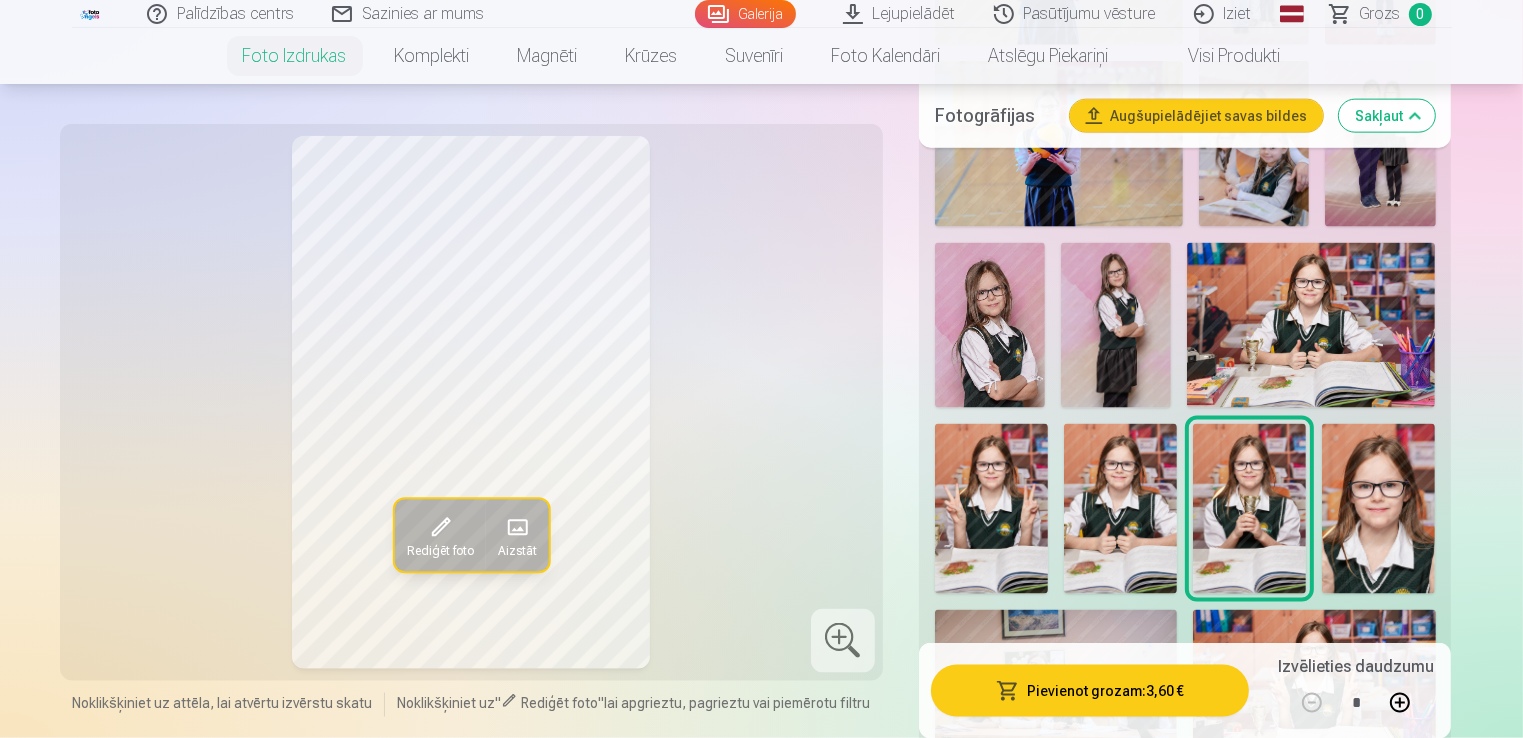 click at bounding box center [1378, 509] 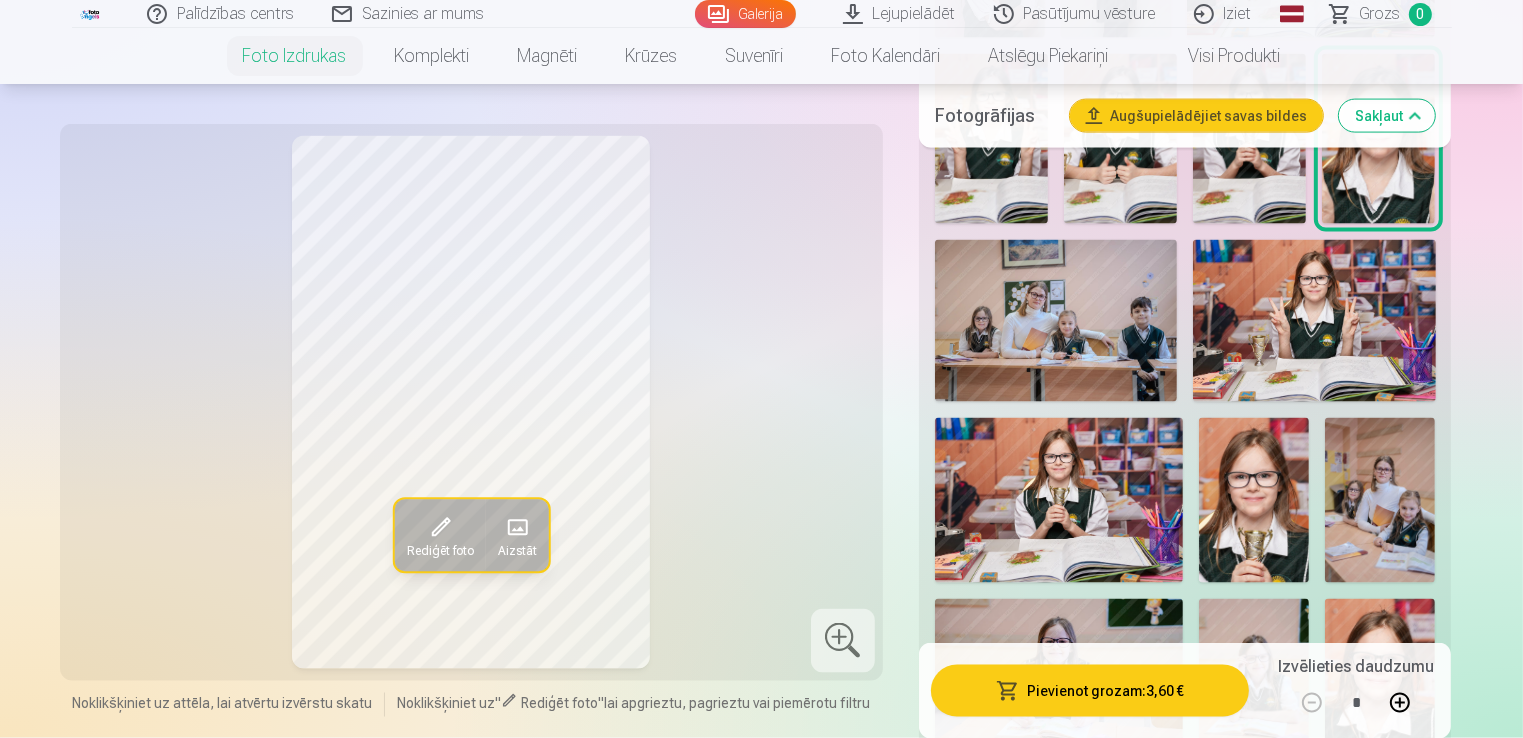 scroll, scrollTop: 3068, scrollLeft: 0, axis: vertical 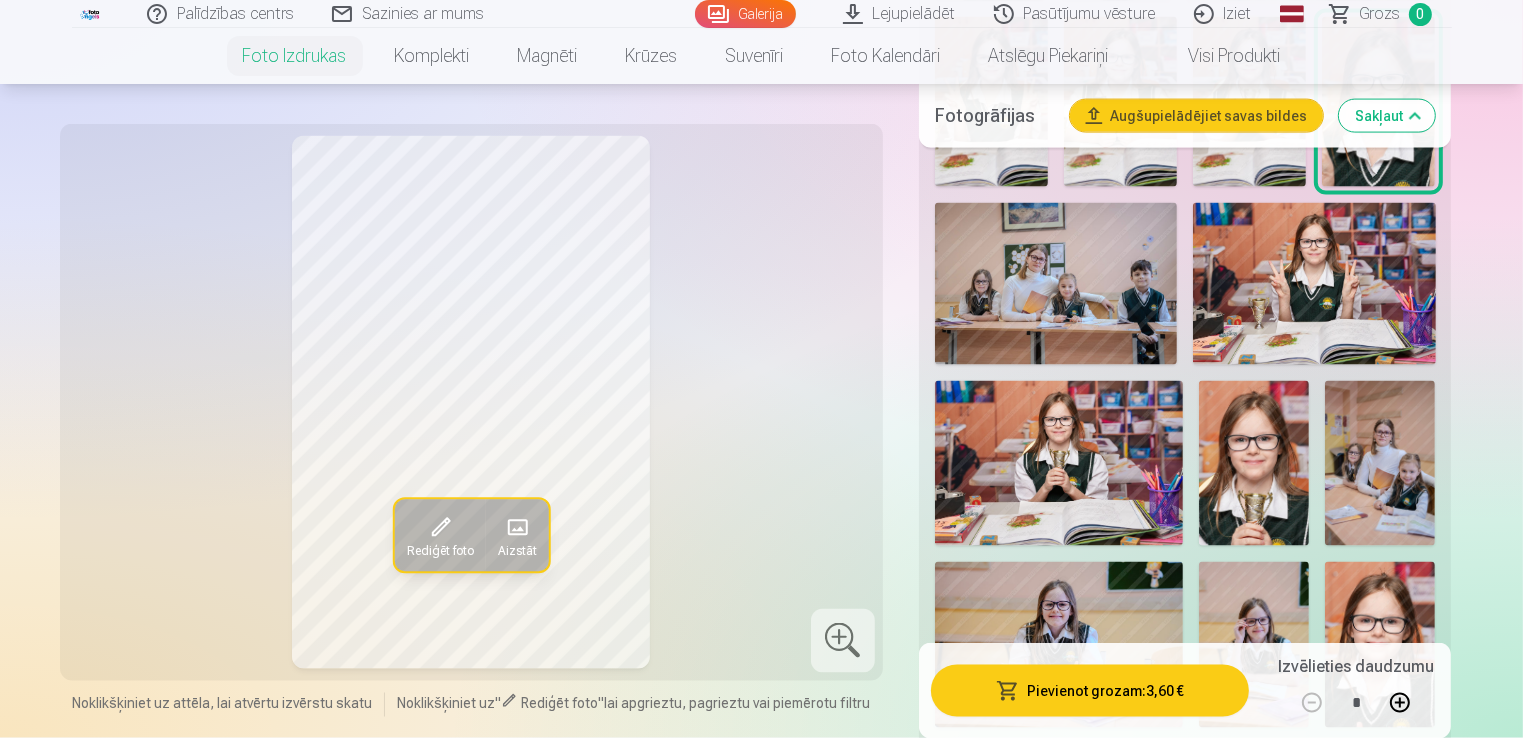 click at bounding box center [1056, 284] 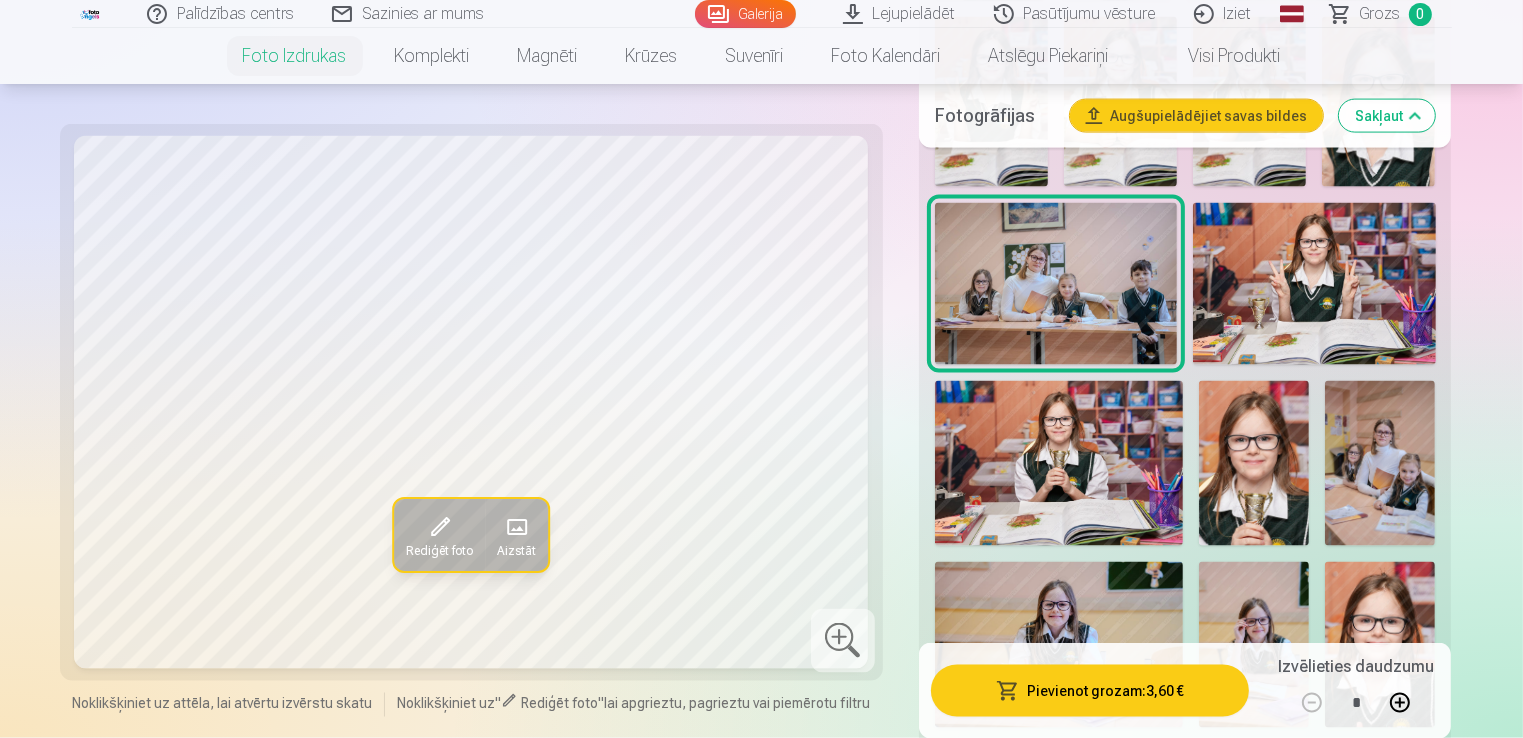 click at bounding box center [1314, 284] 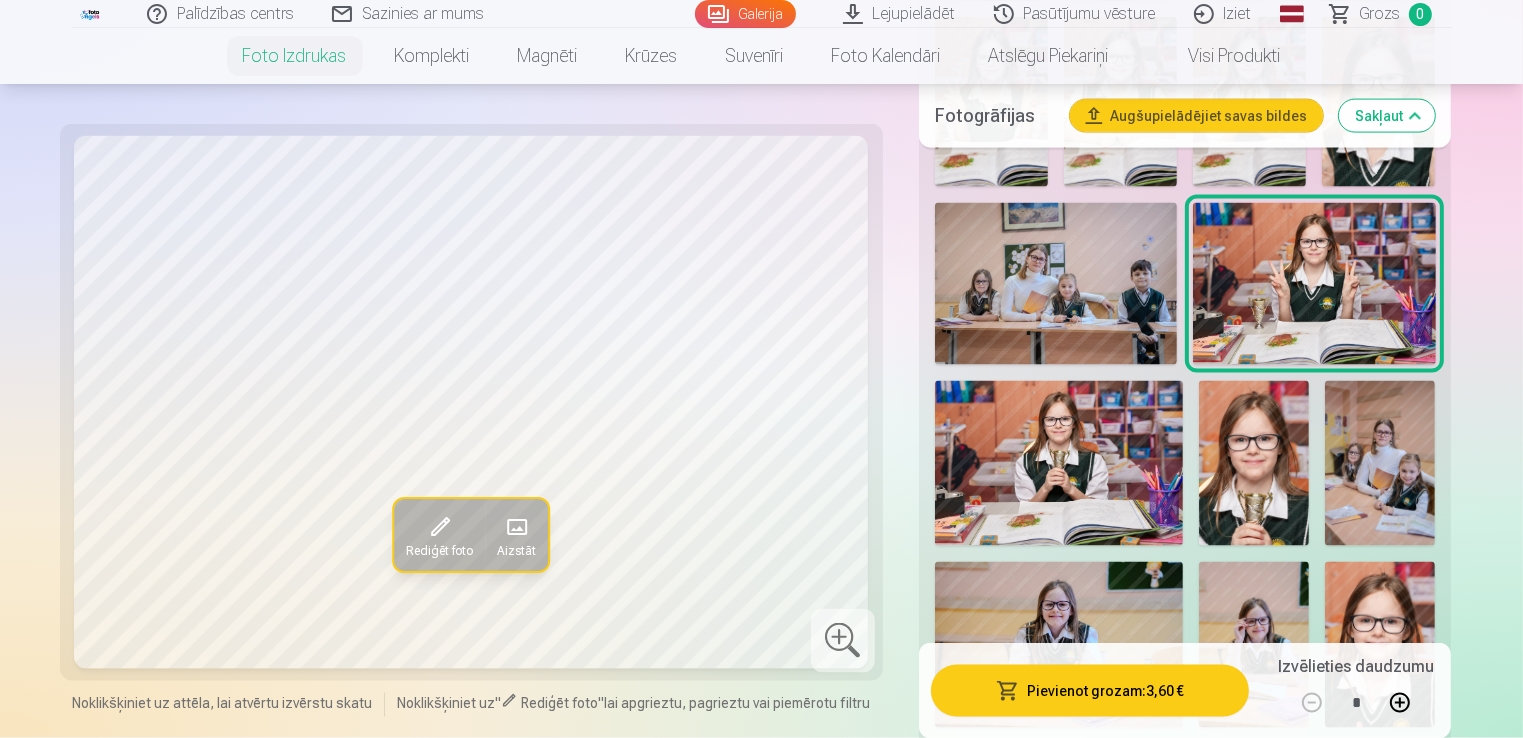 click at bounding box center [1056, 284] 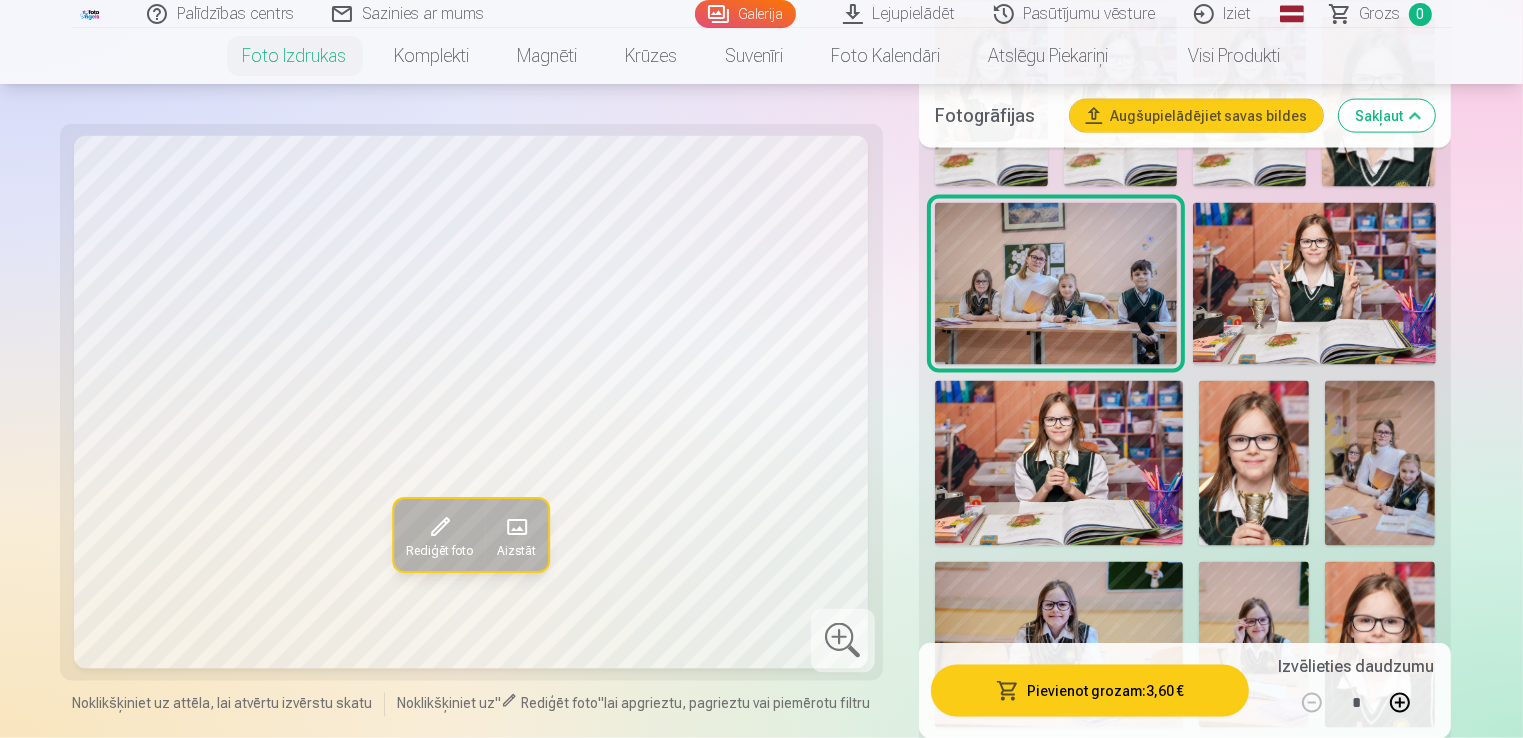 click at bounding box center (1314, 284) 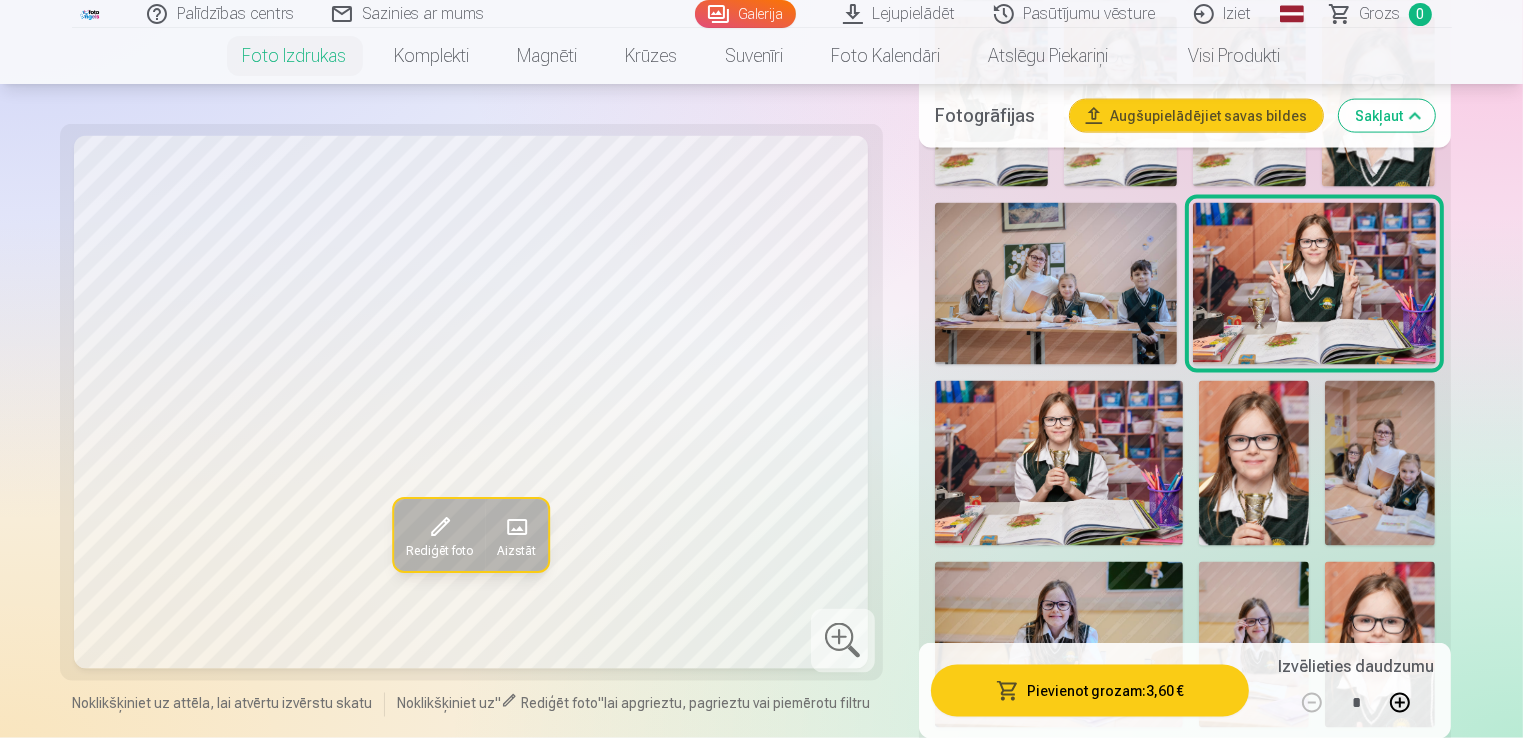 drag, startPoint x: 1522, startPoint y: 220, endPoint x: 1527, endPoint y: 237, distance: 17.720045 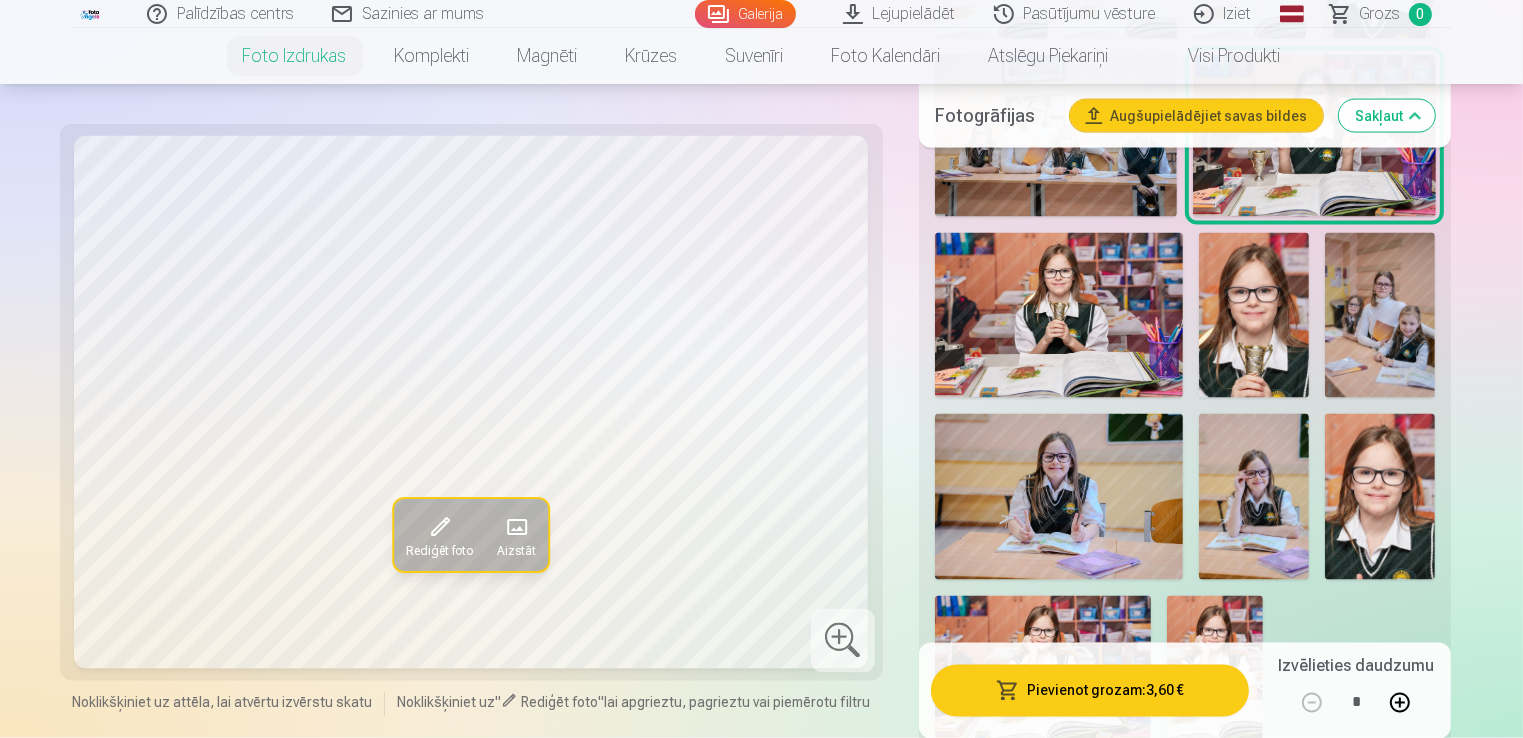 scroll, scrollTop: 3327, scrollLeft: 0, axis: vertical 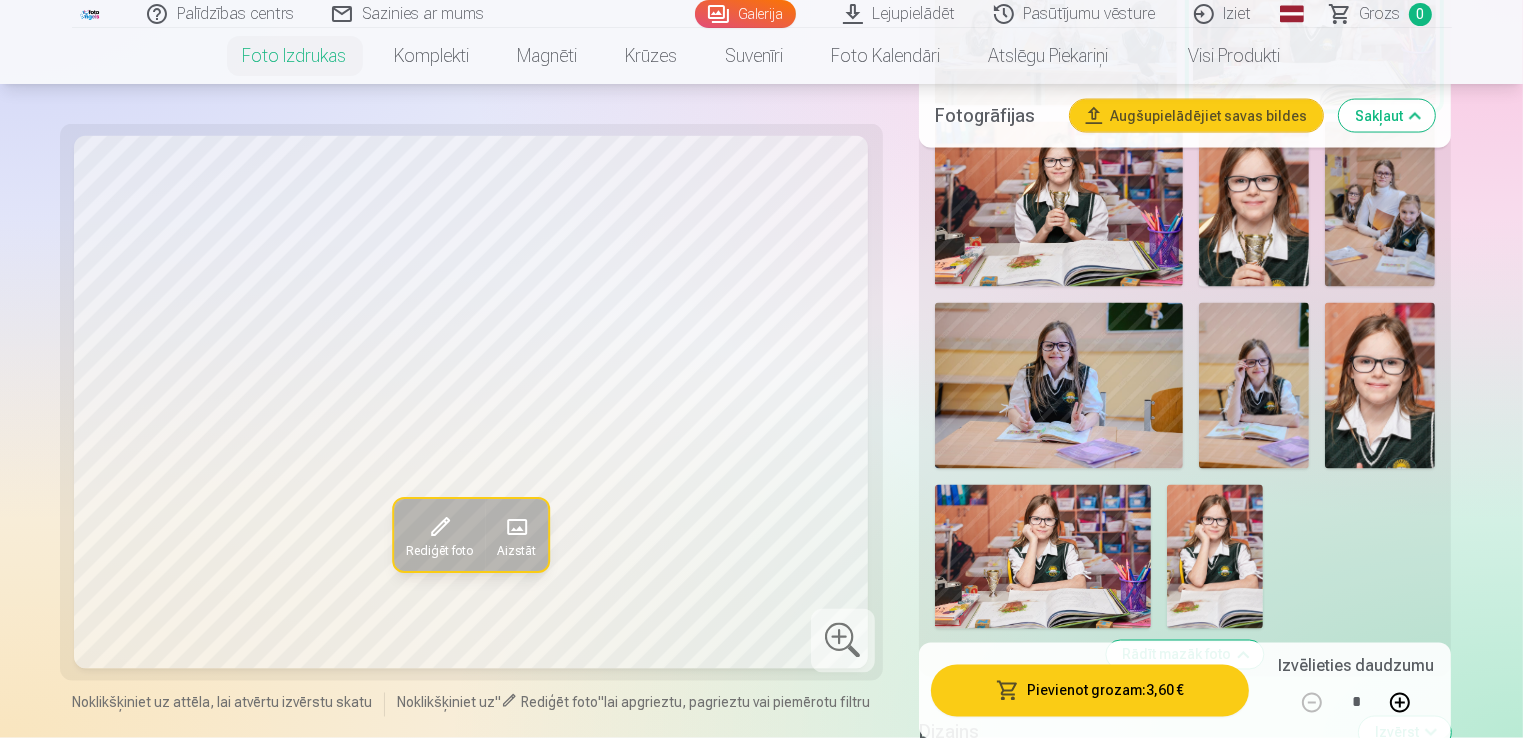 click at bounding box center [1059, 204] 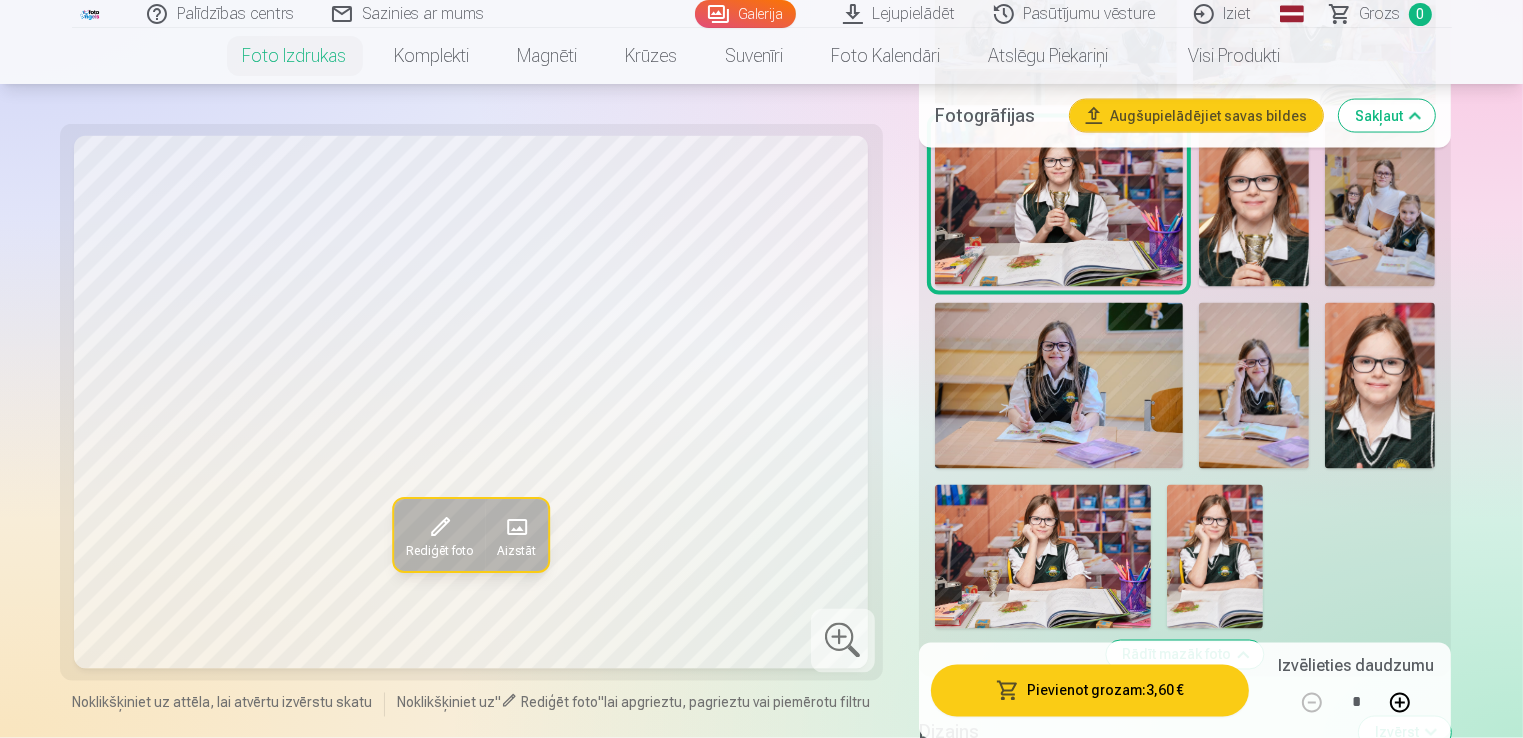 click at bounding box center [1254, 205] 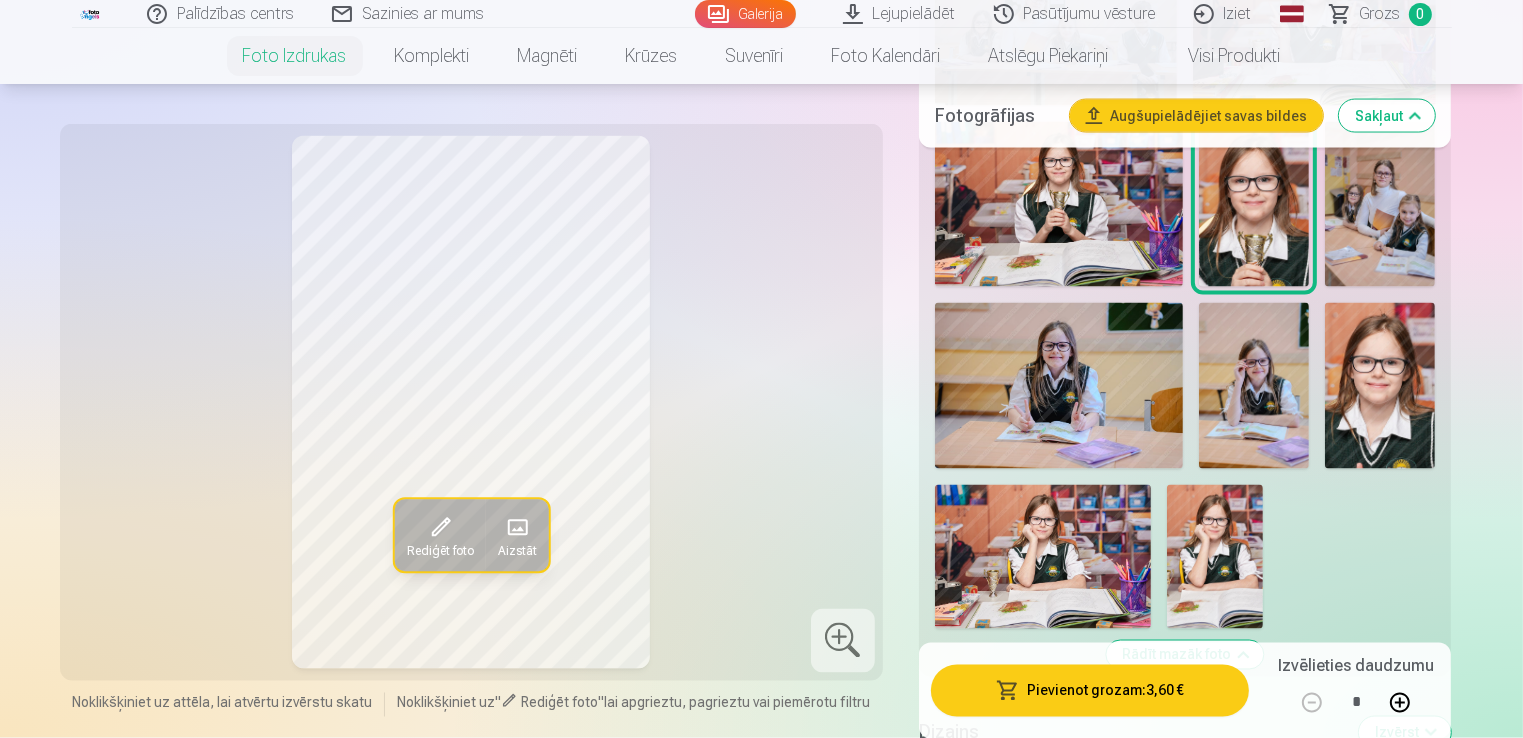 click at bounding box center (1380, 205) 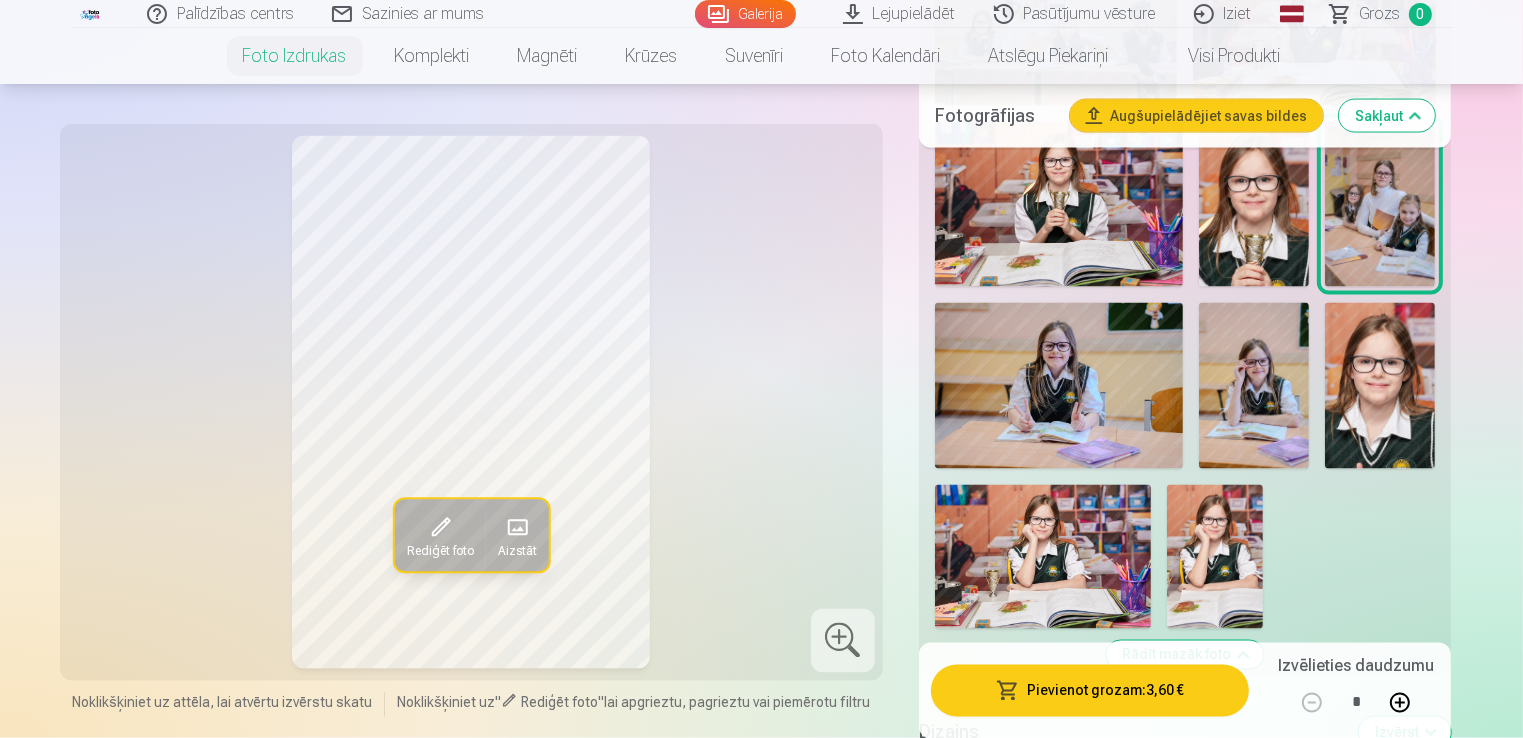 click at bounding box center [1059, 385] 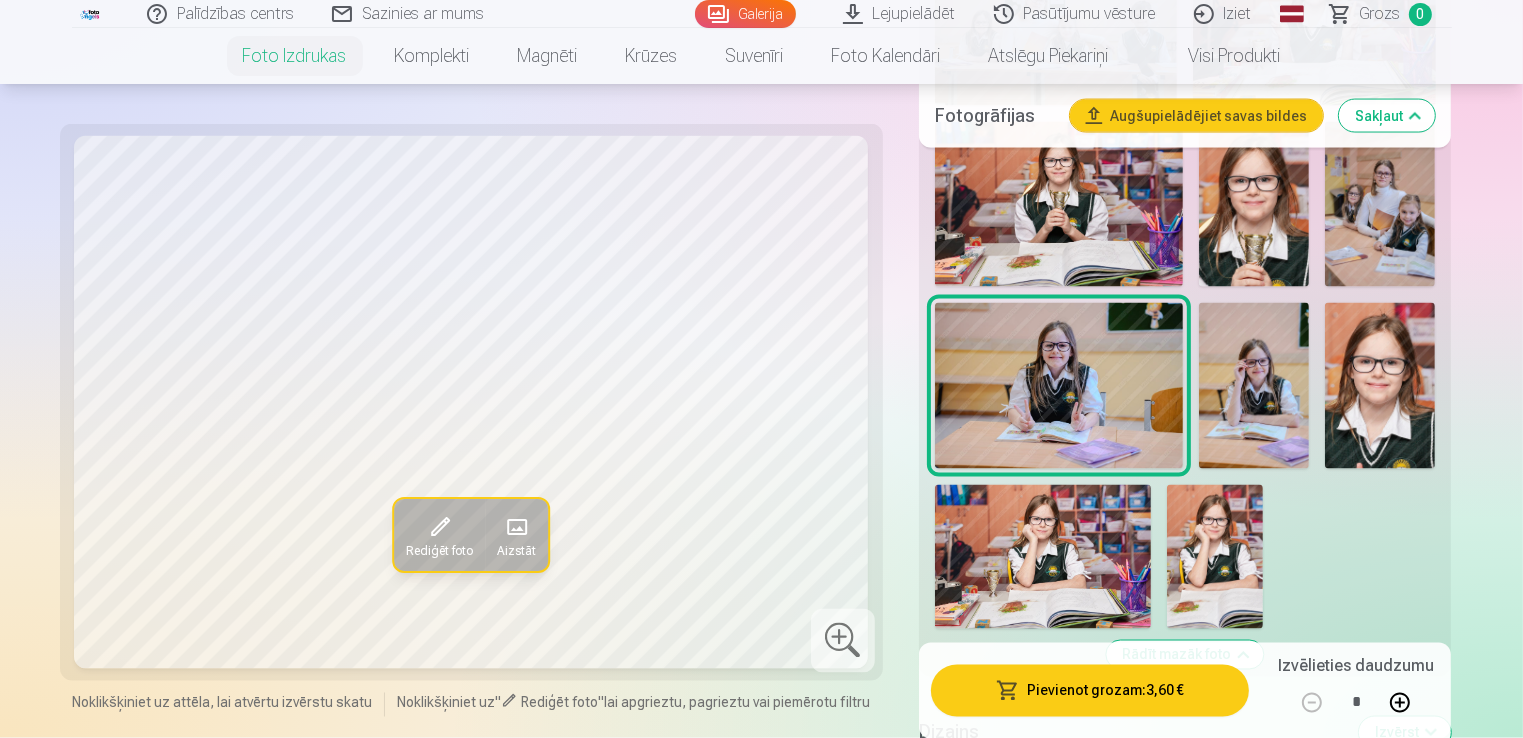 click at bounding box center (1254, 385) 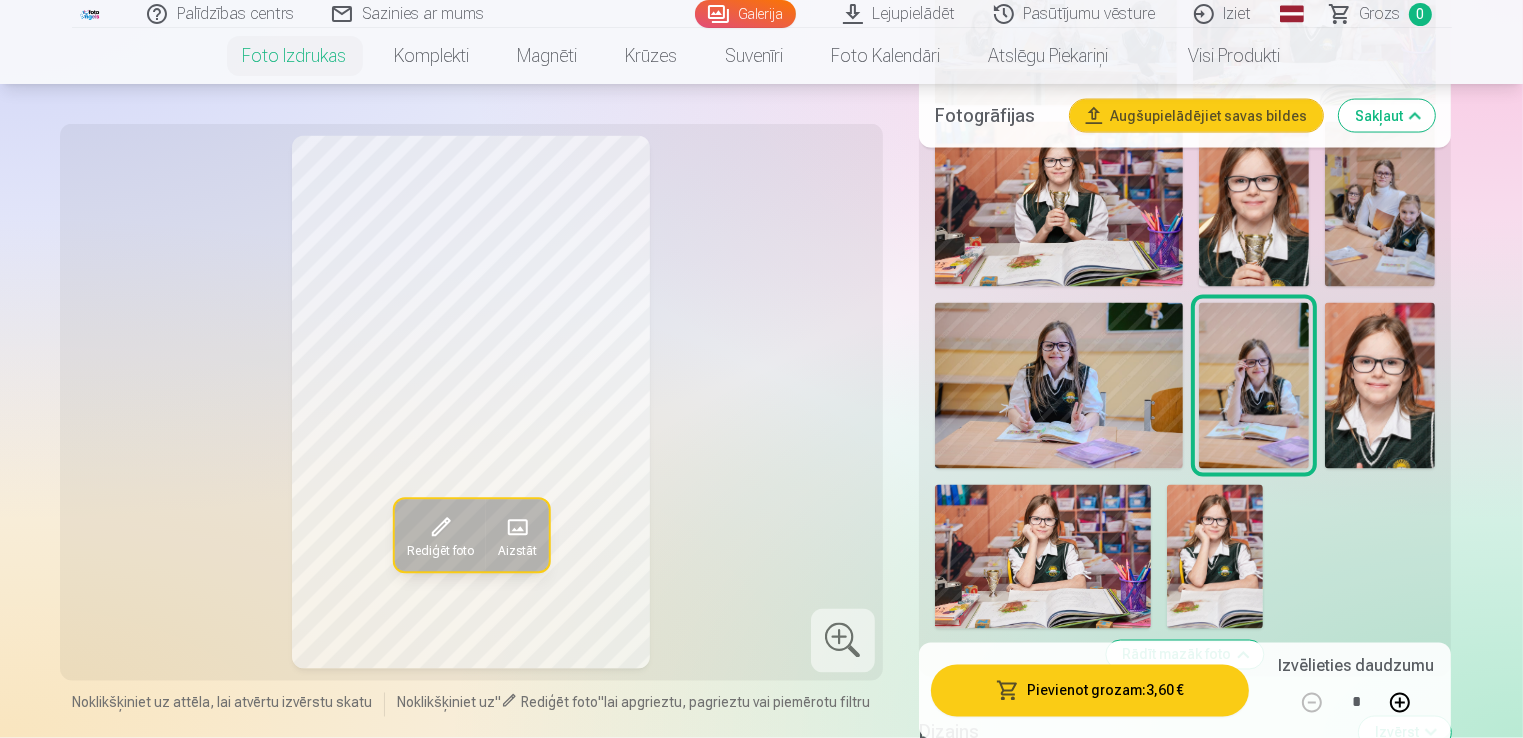 click at bounding box center (1380, 386) 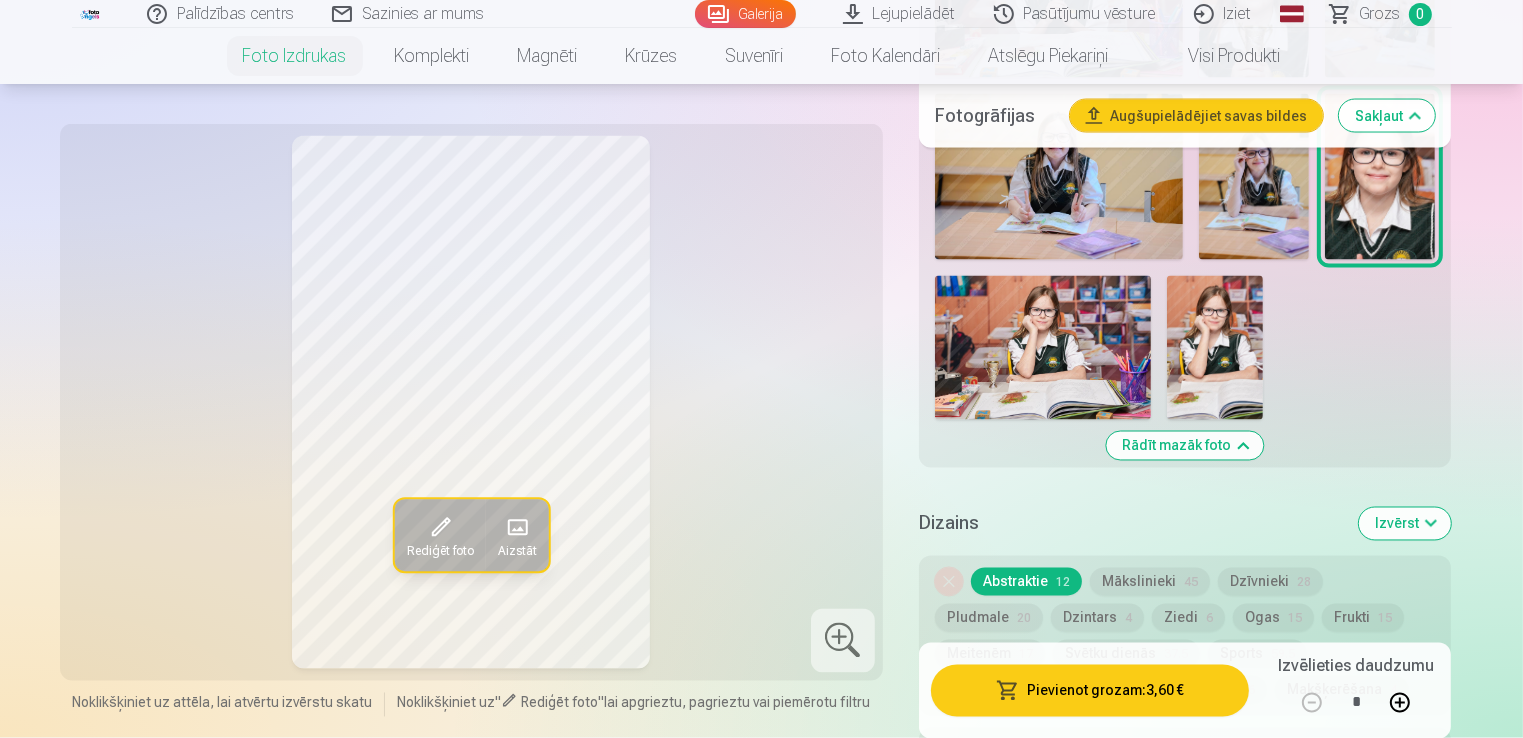 scroll, scrollTop: 3585, scrollLeft: 0, axis: vertical 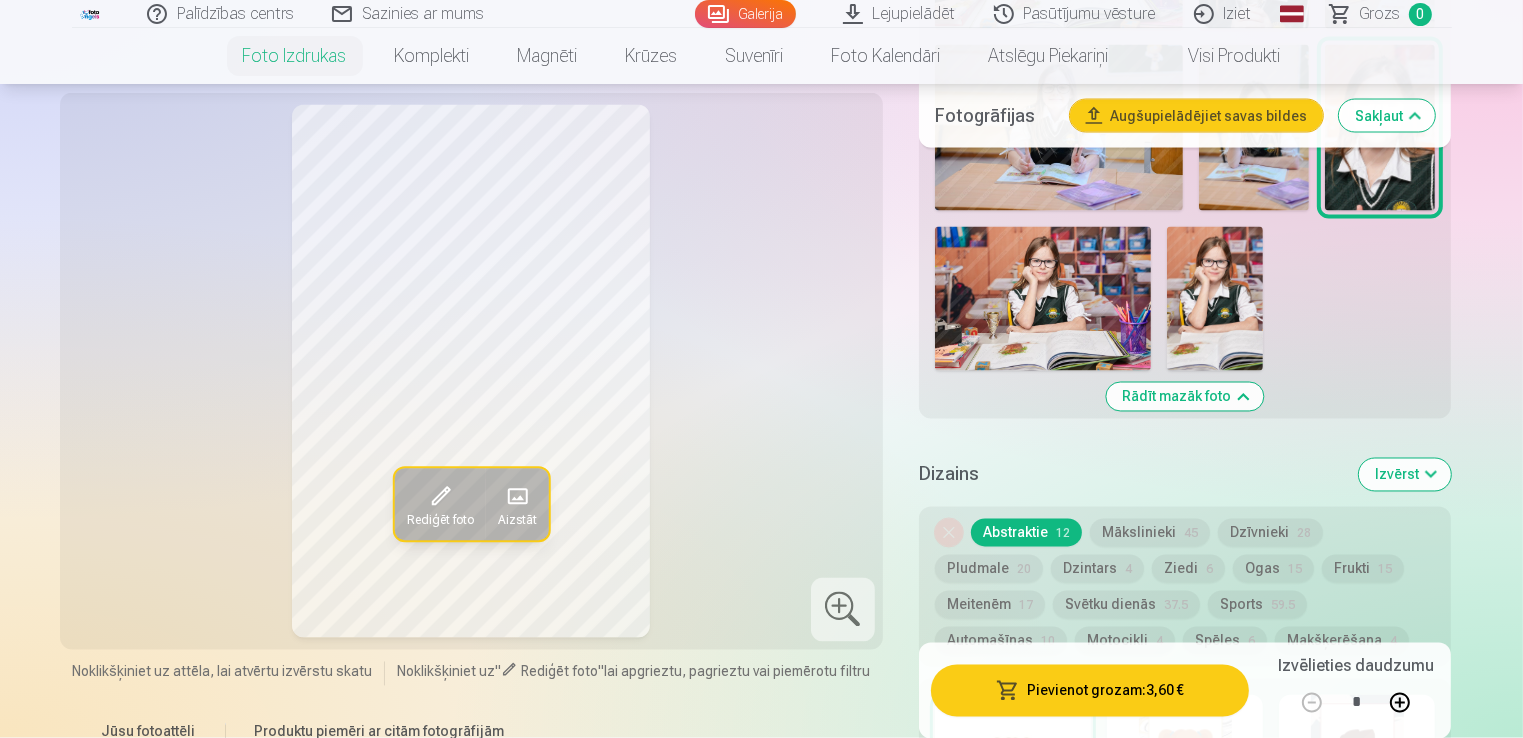 click at bounding box center (1043, 299) 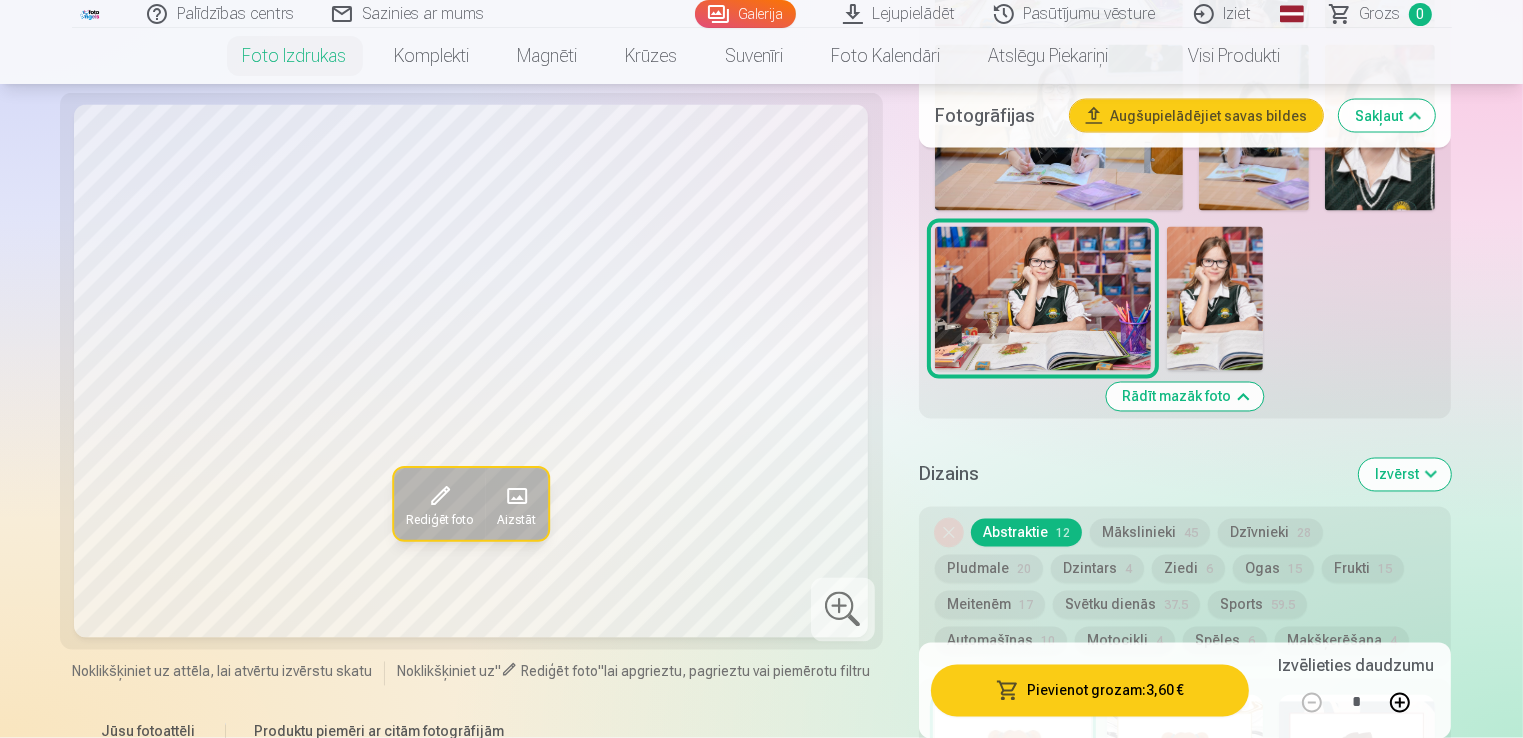 click at bounding box center [1215, 299] 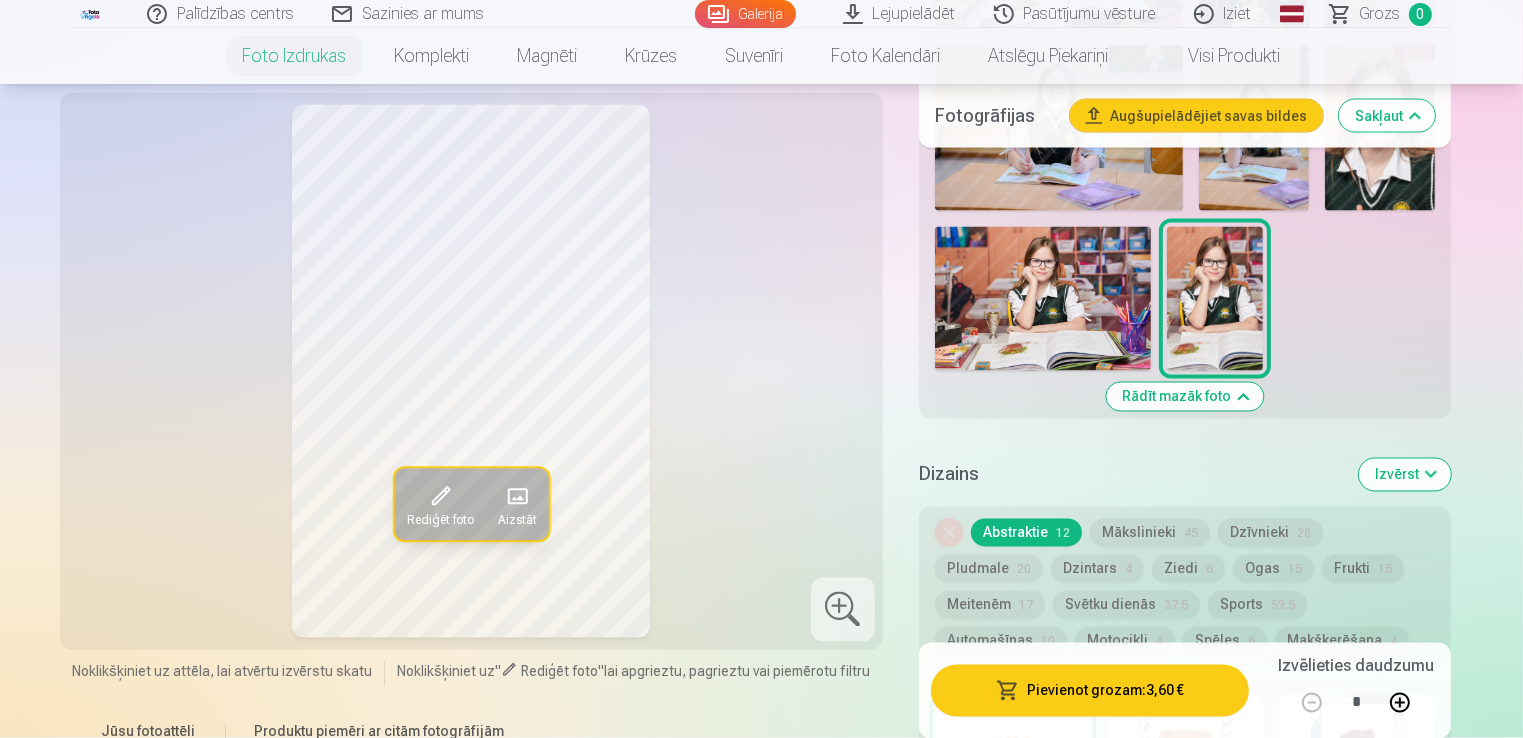 click on "Mākslinieki 45" at bounding box center (1150, 533) 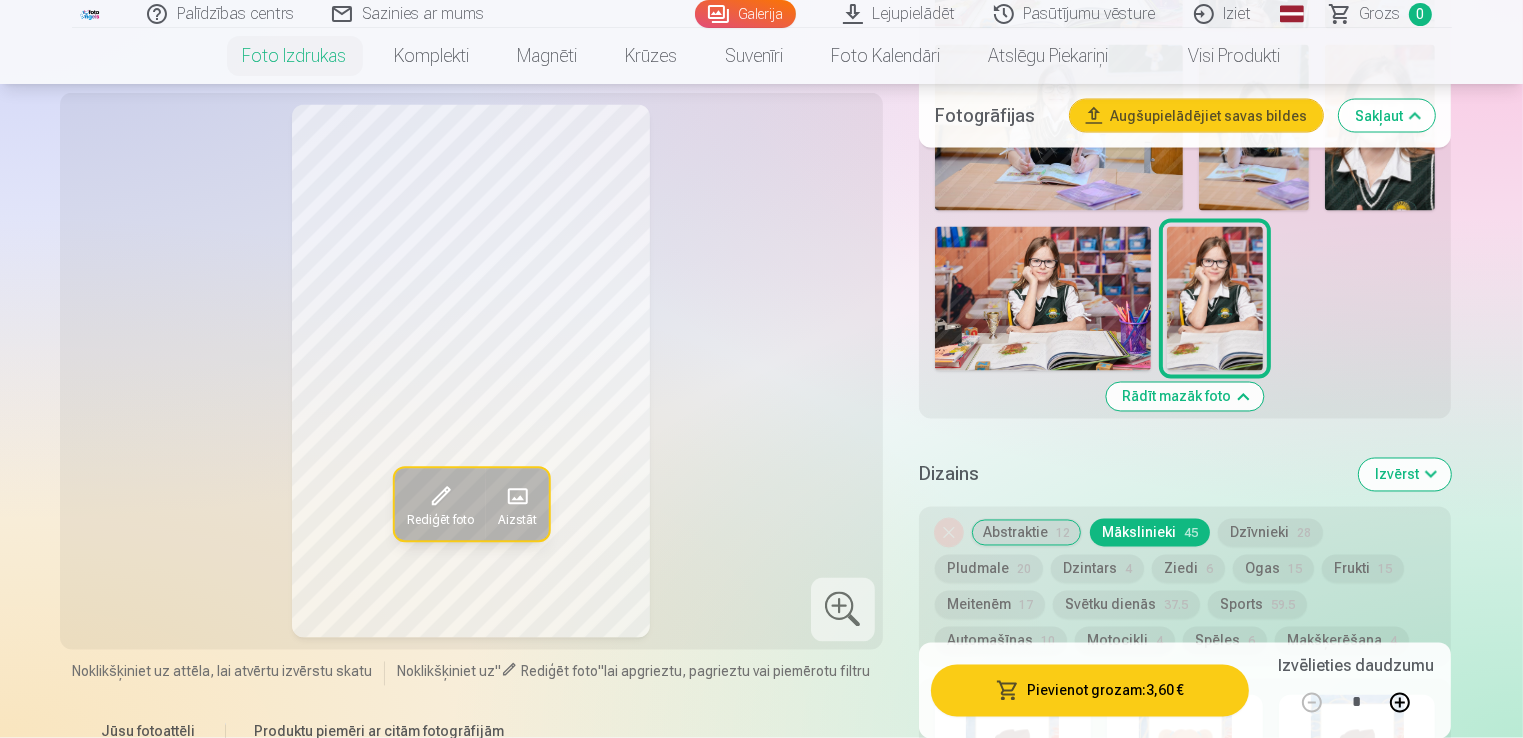 click on "Dzīvnieki 28" at bounding box center [1270, 533] 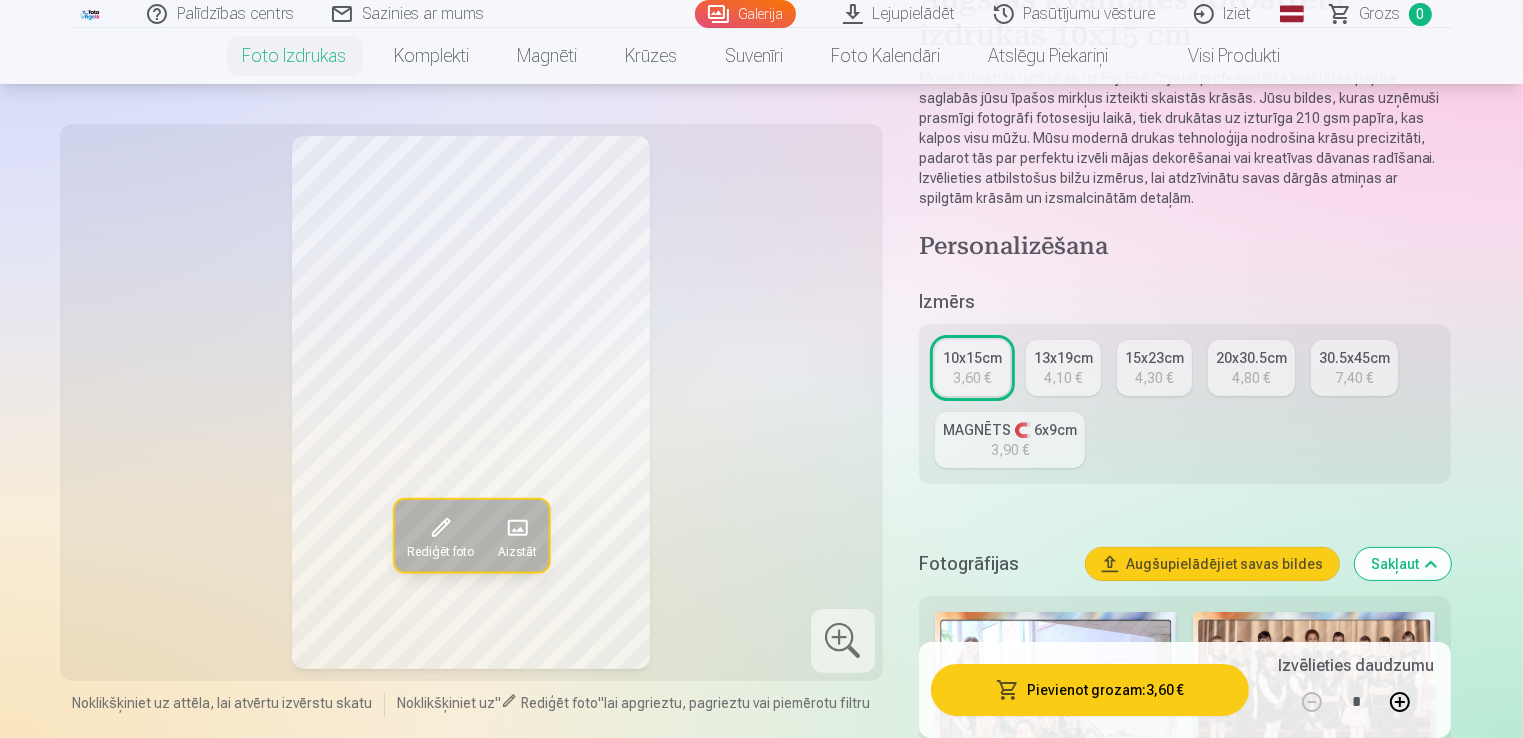 scroll, scrollTop: 0, scrollLeft: 0, axis: both 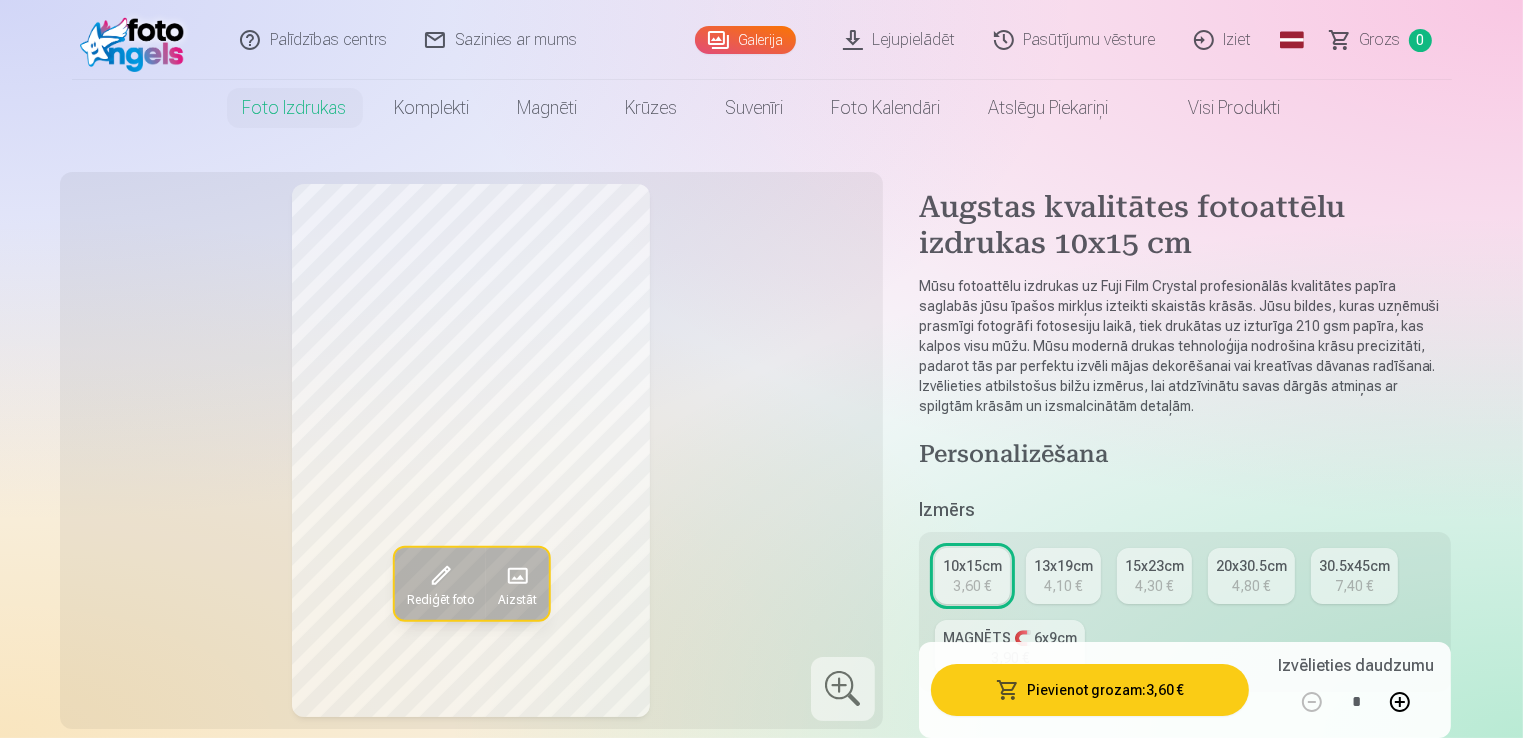 click on "Palīdzības centrs Sazinies ar mums Galerija Lejupielādēt Pasūtījumu vēsture Iziet Global Latvian (lv) Lithuanian (lt) Russian (ru) English (en) Grozs 0 Foto izdrukas Augstas kvalitātes fotoattēlu izdrukas 210 gsm papīrs, piesātināta krāsa un detalizācija Sākot no  3,60 € Augstas kvalitātes grupu fotoattēlu izdrukas Spilgtas krāsas uz Fuji Film Crystal fotopapīra Sākot no  4,30 € Foto kolāža no divām fotogrāfijām Divi neaizmirstami mirkļi vienā skaistā bildē Sākot no  4,10 € Foto izdrukas dokumentiem Universālas foto izdrukas dokumentiem (6 fotogrāfijas) Sākot no  4,40 € Augstas izšķirtspējas digitālais fotoattēls JPG formātā Iemūžiniet savas atmiņas ērtā digitālā veidā Sākot no  6,00 € See all products Komplekti Pilns Atmiņu Komplekts – Drukātas (15×23cm, 40% ATLAIDE) un 🎁 Digitālas Fotogrāfijas   Klasiskais komplekts Sākot no  19,20 € Populārs komplekts Sākot no  24,00 € Premium komplekts + 🎁  Sākot no  31,90 € Krūzes" at bounding box center [761, 68] 